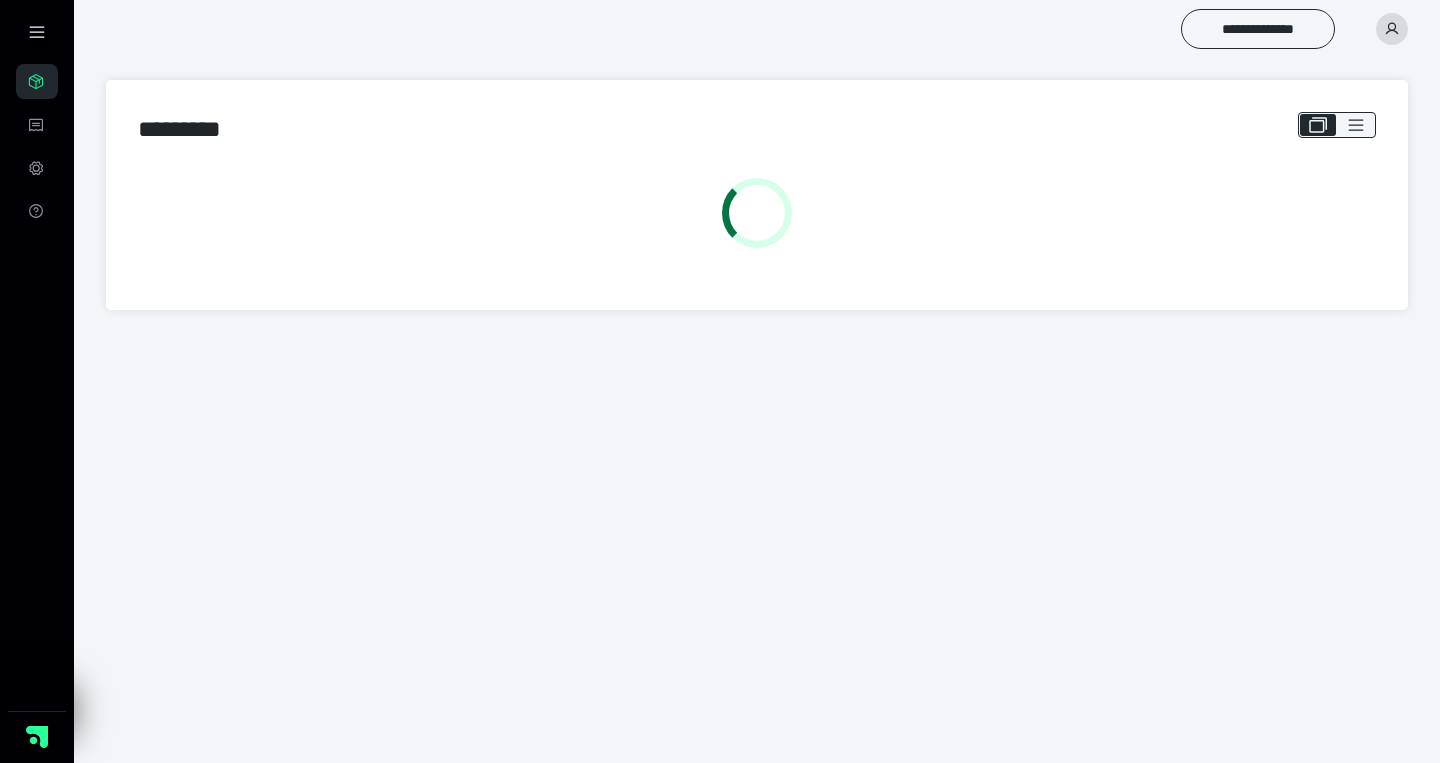scroll, scrollTop: 0, scrollLeft: 0, axis: both 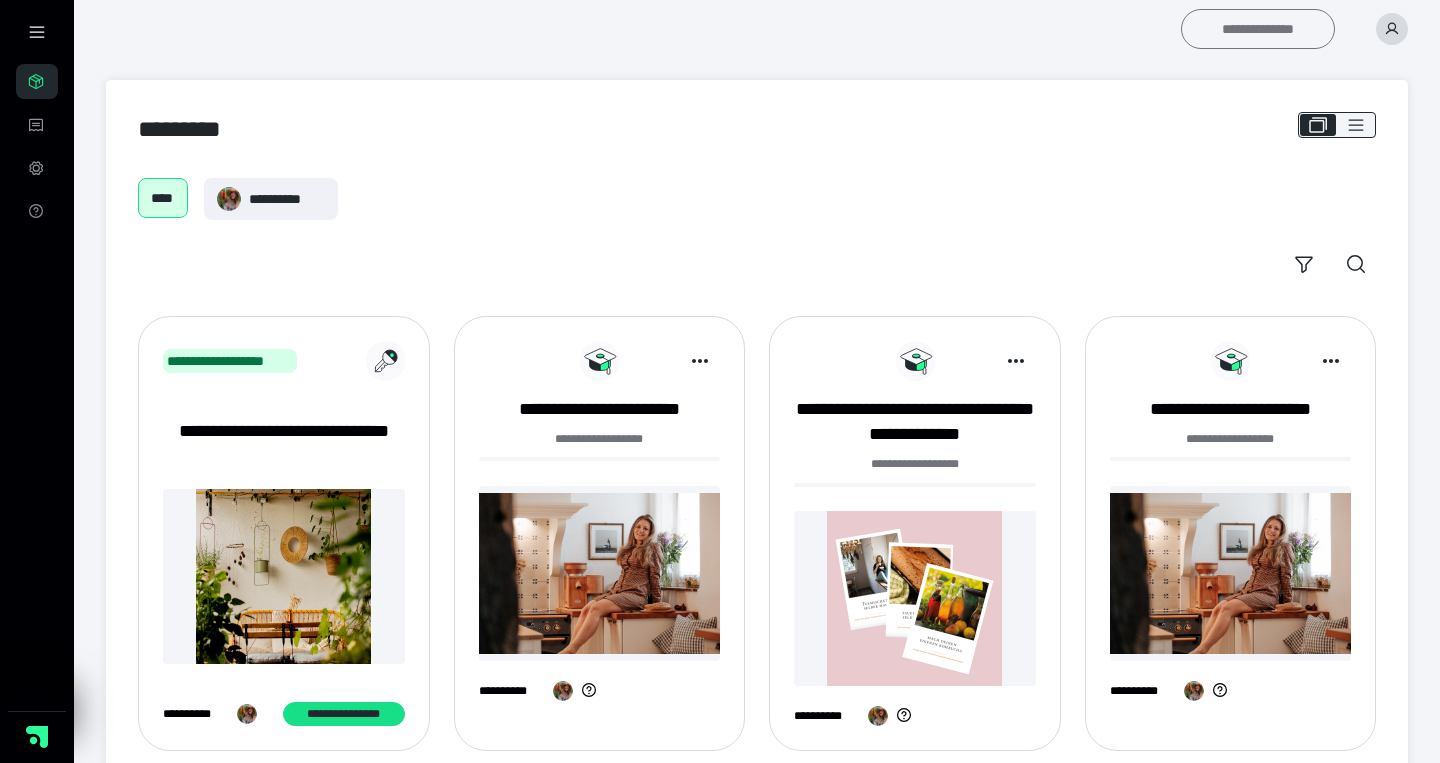 click on "**********" at bounding box center (1258, 29) 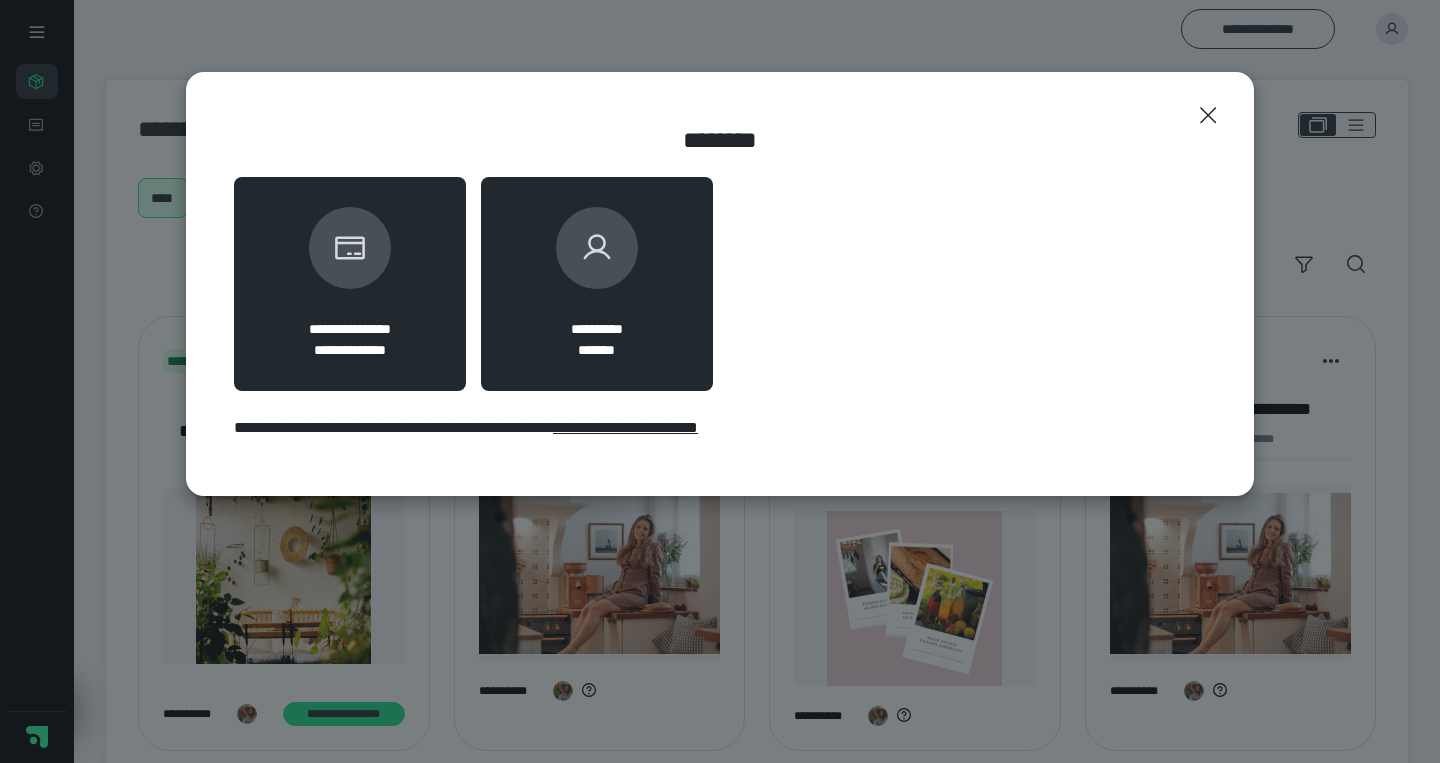 click on "**********" at bounding box center (596, 329) 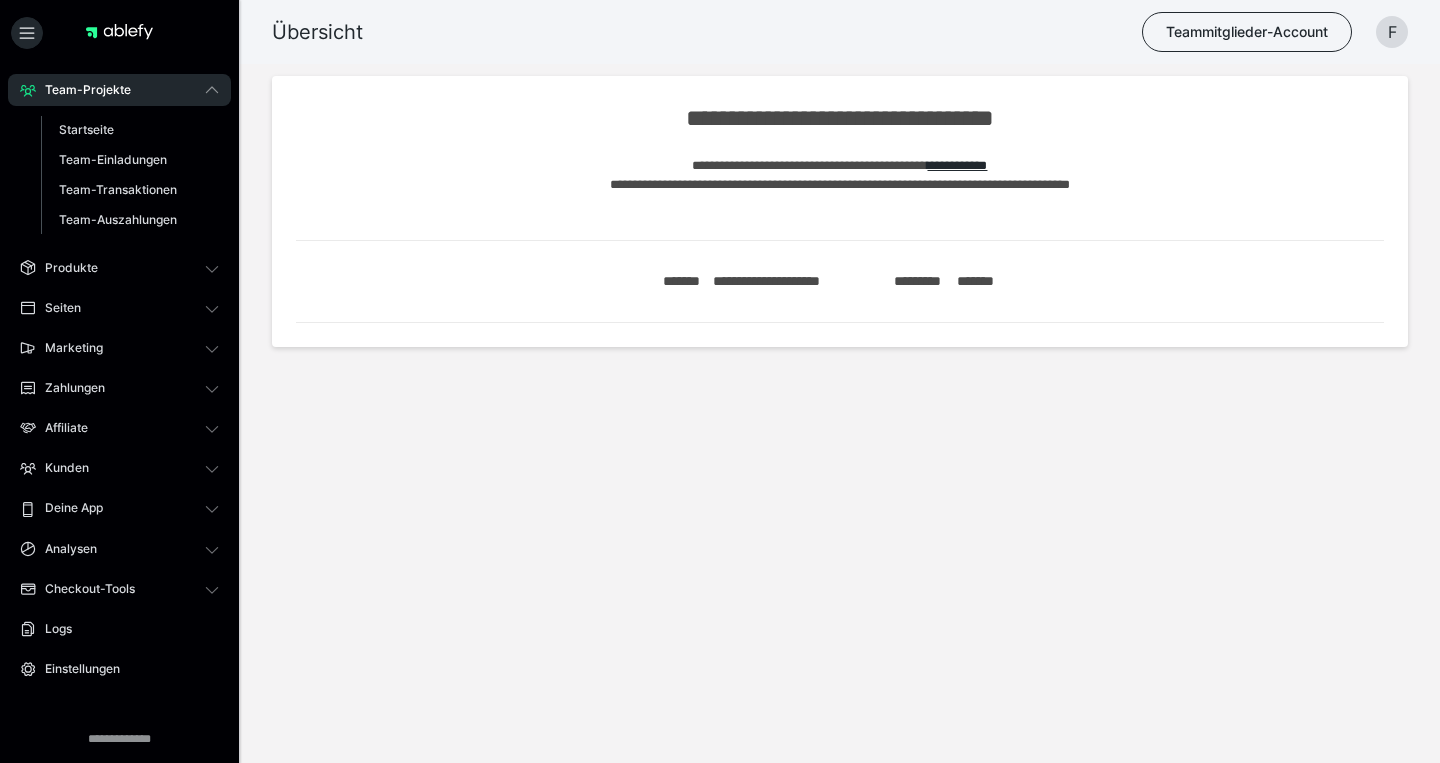 scroll, scrollTop: 0, scrollLeft: 0, axis: both 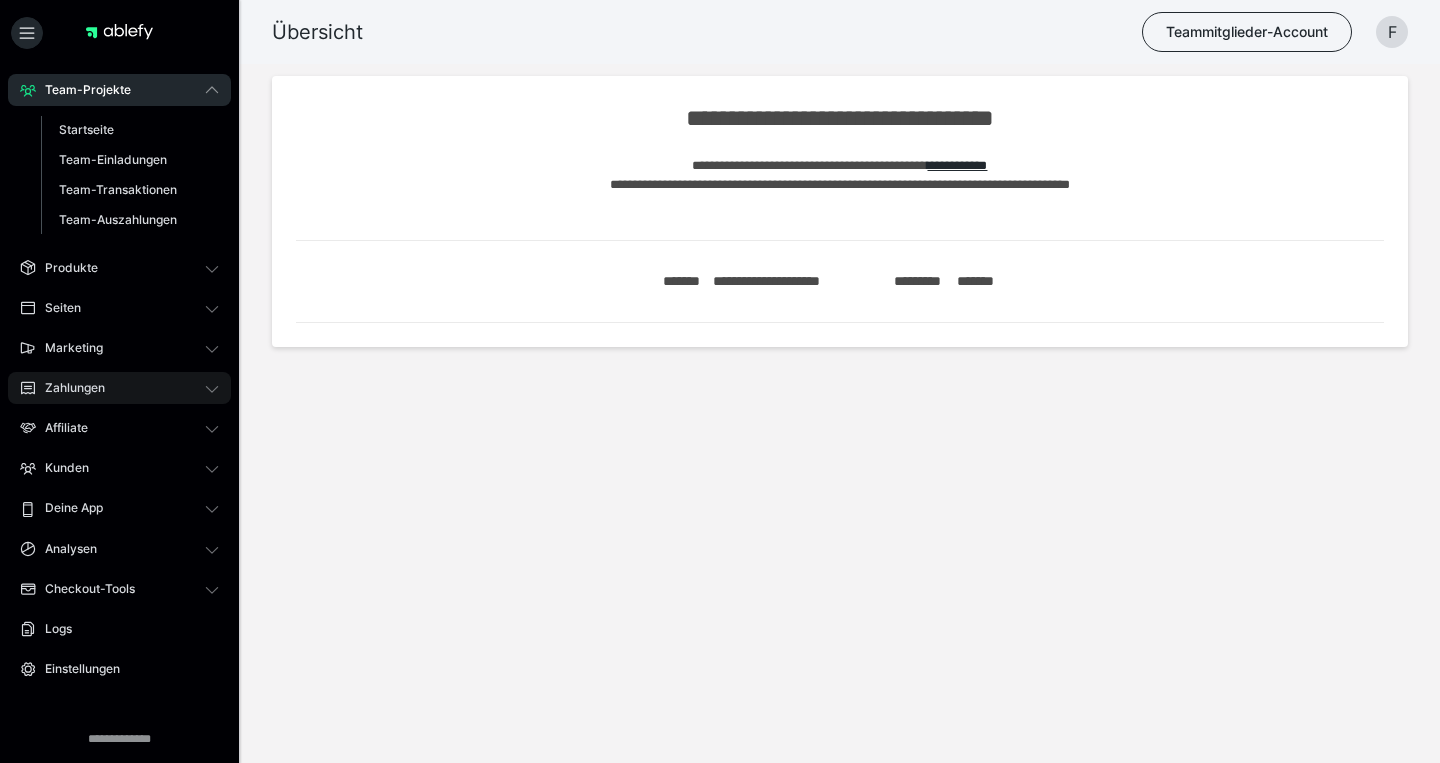 click on "Zahlungen" at bounding box center [119, 388] 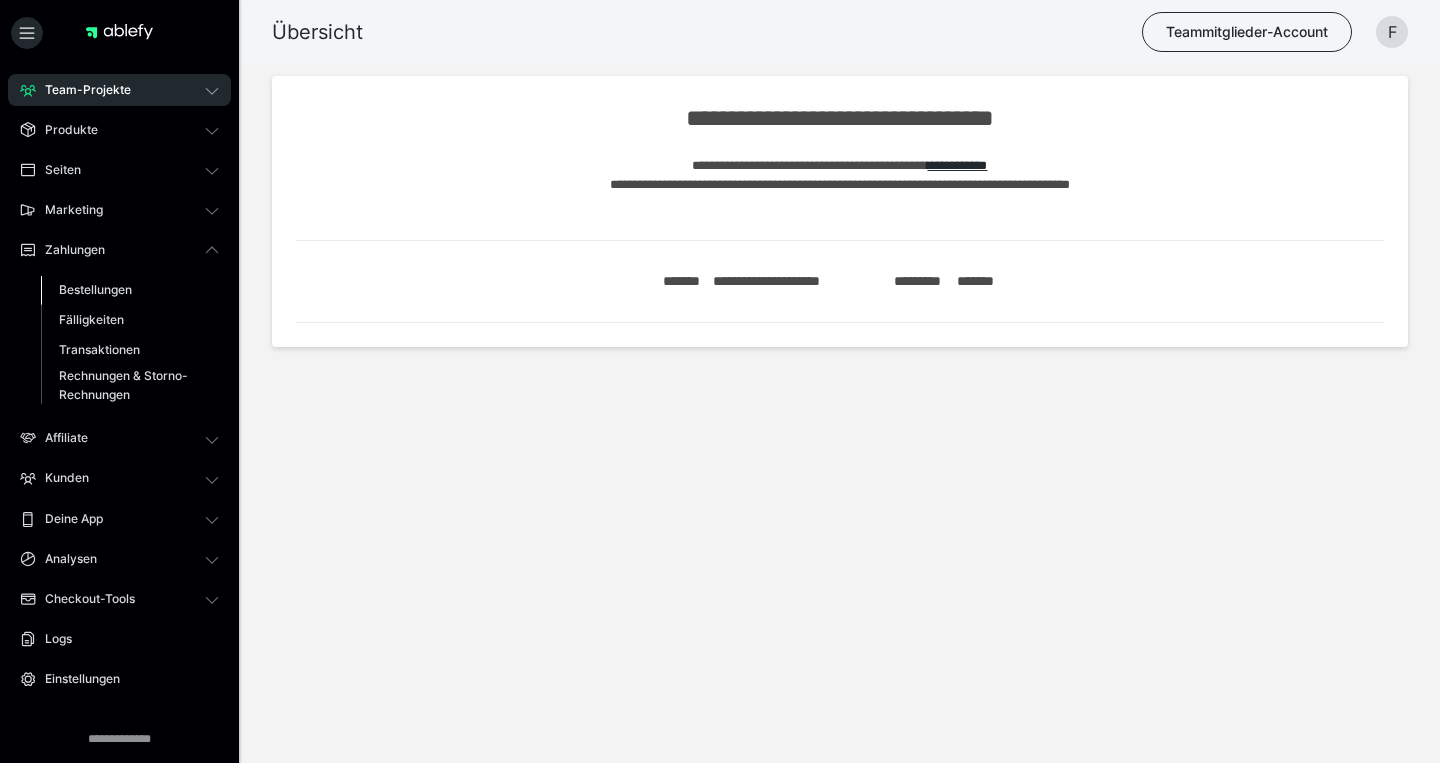 click on "Bestellungen" at bounding box center (130, 290) 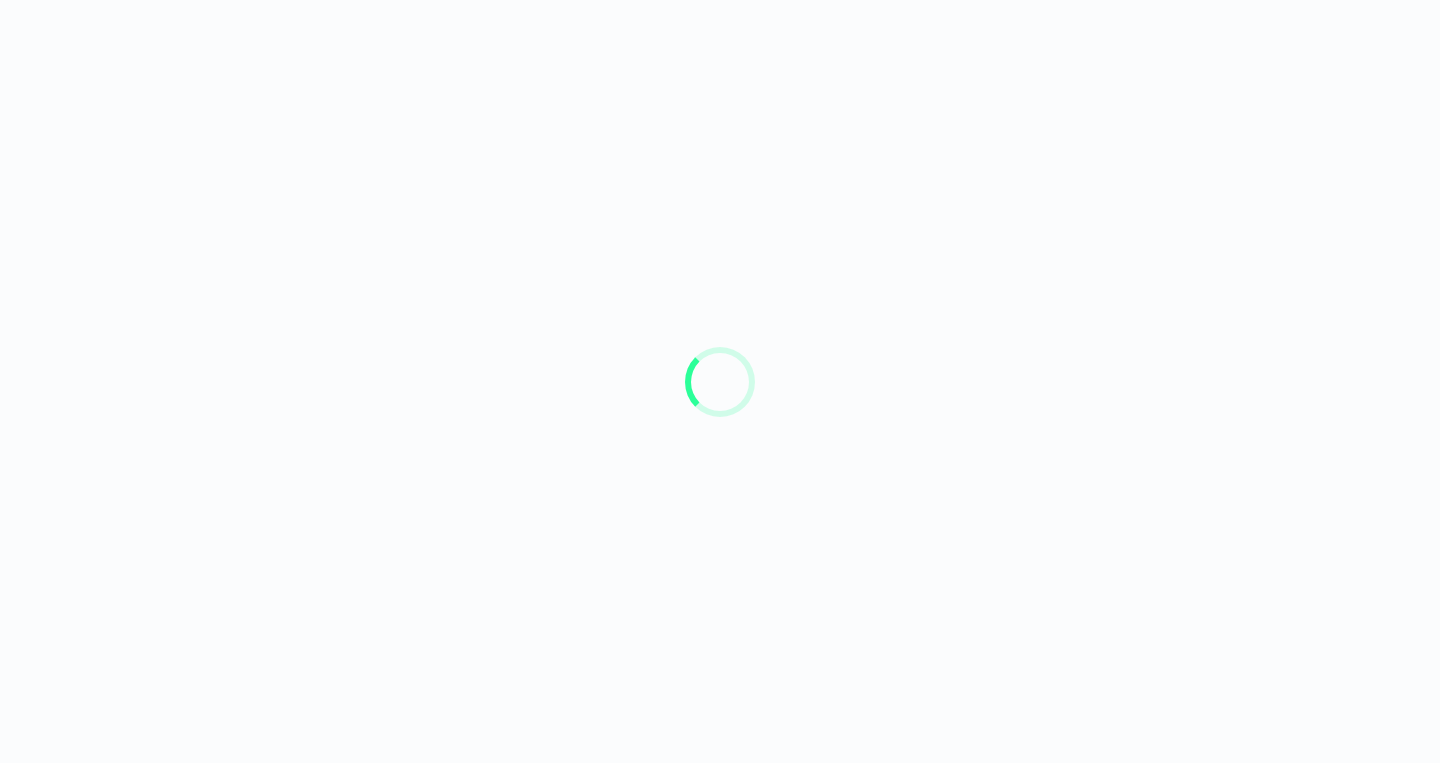 scroll, scrollTop: 0, scrollLeft: 0, axis: both 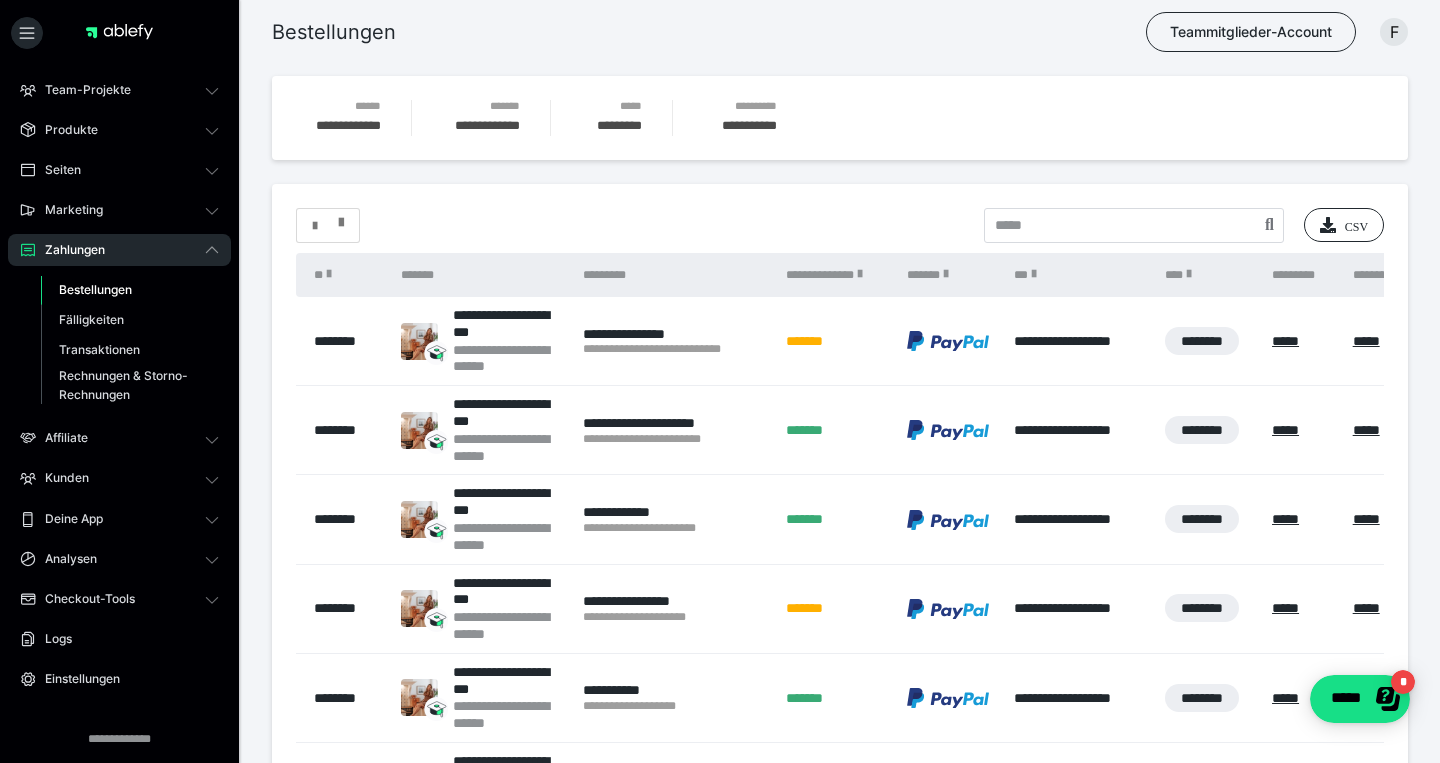 click at bounding box center [328, 226] 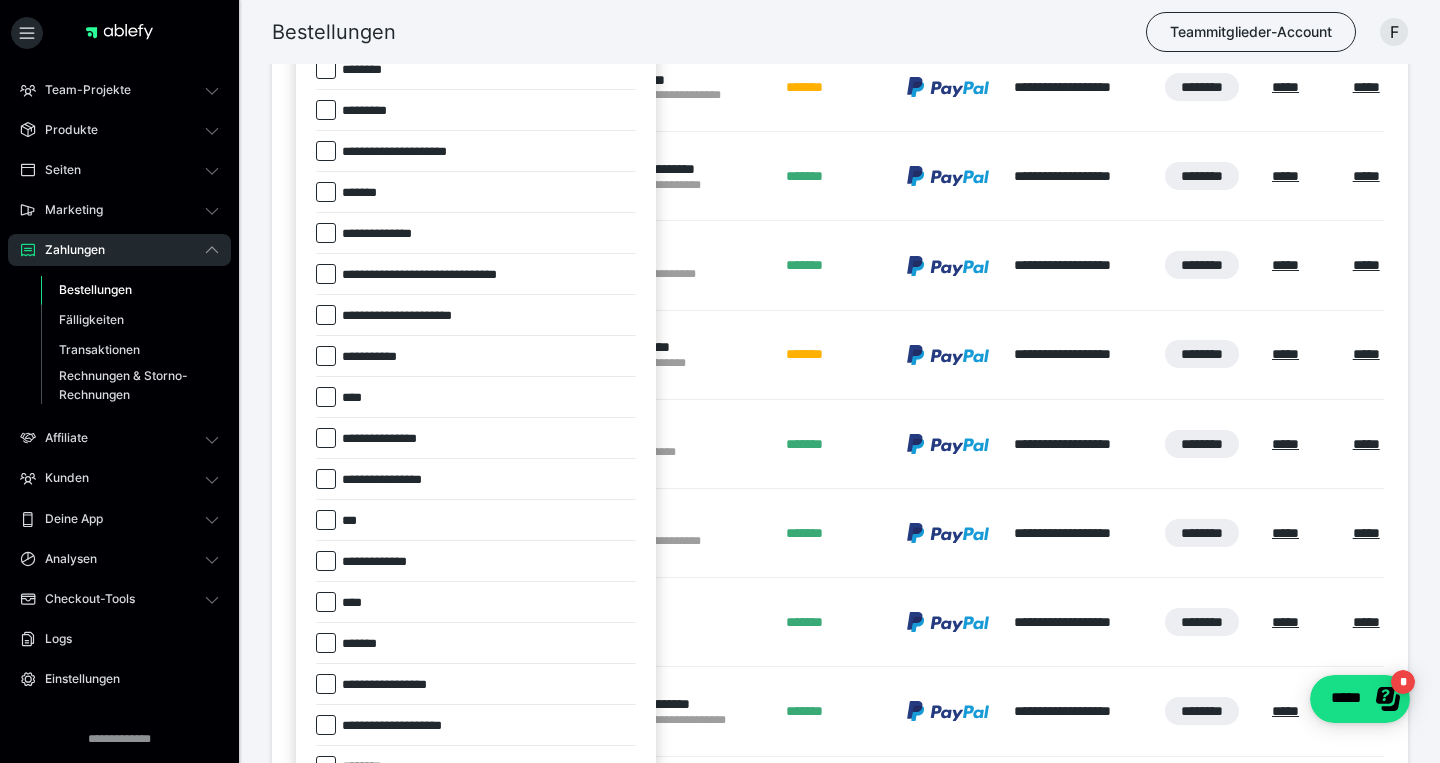 scroll, scrollTop: 261, scrollLeft: 0, axis: vertical 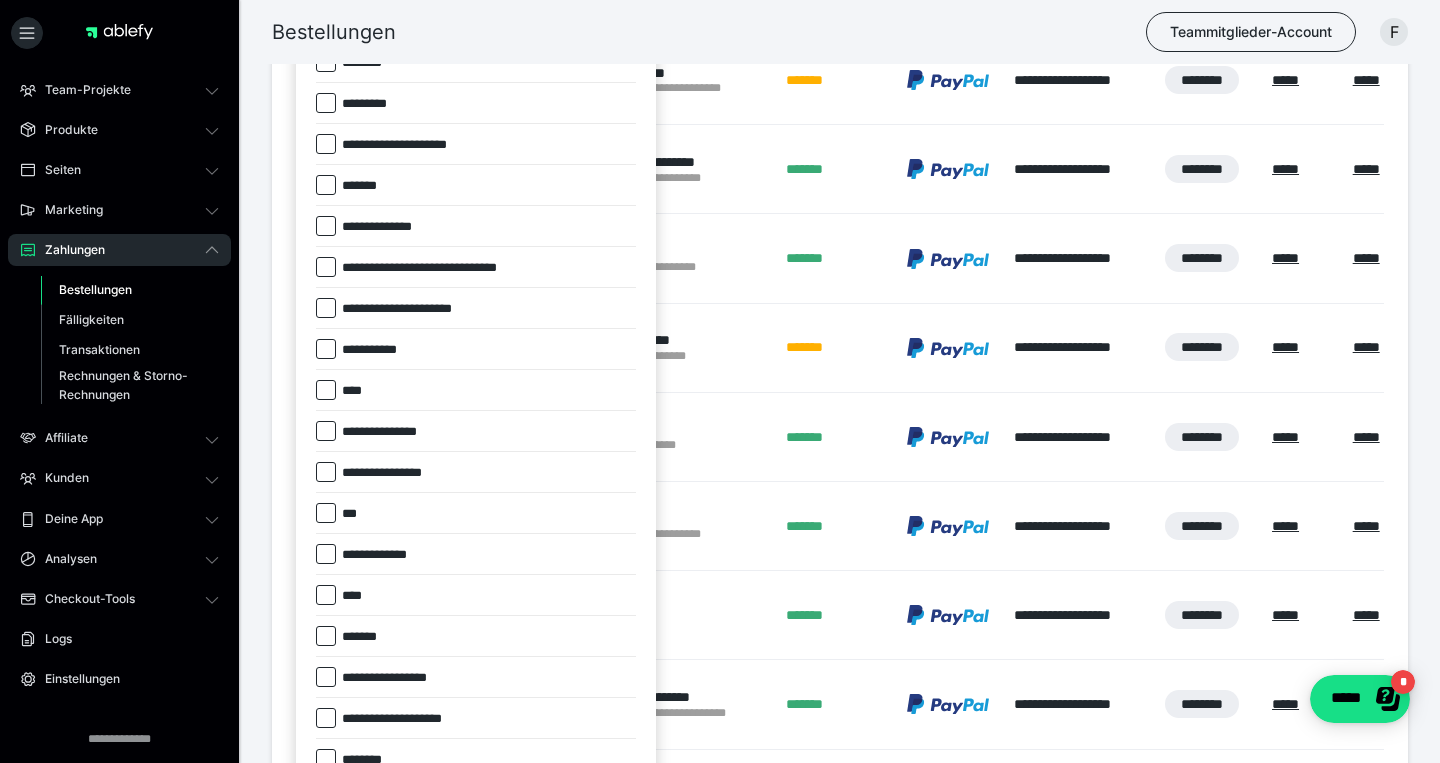 click on "*******" at bounding box center [353, 637] 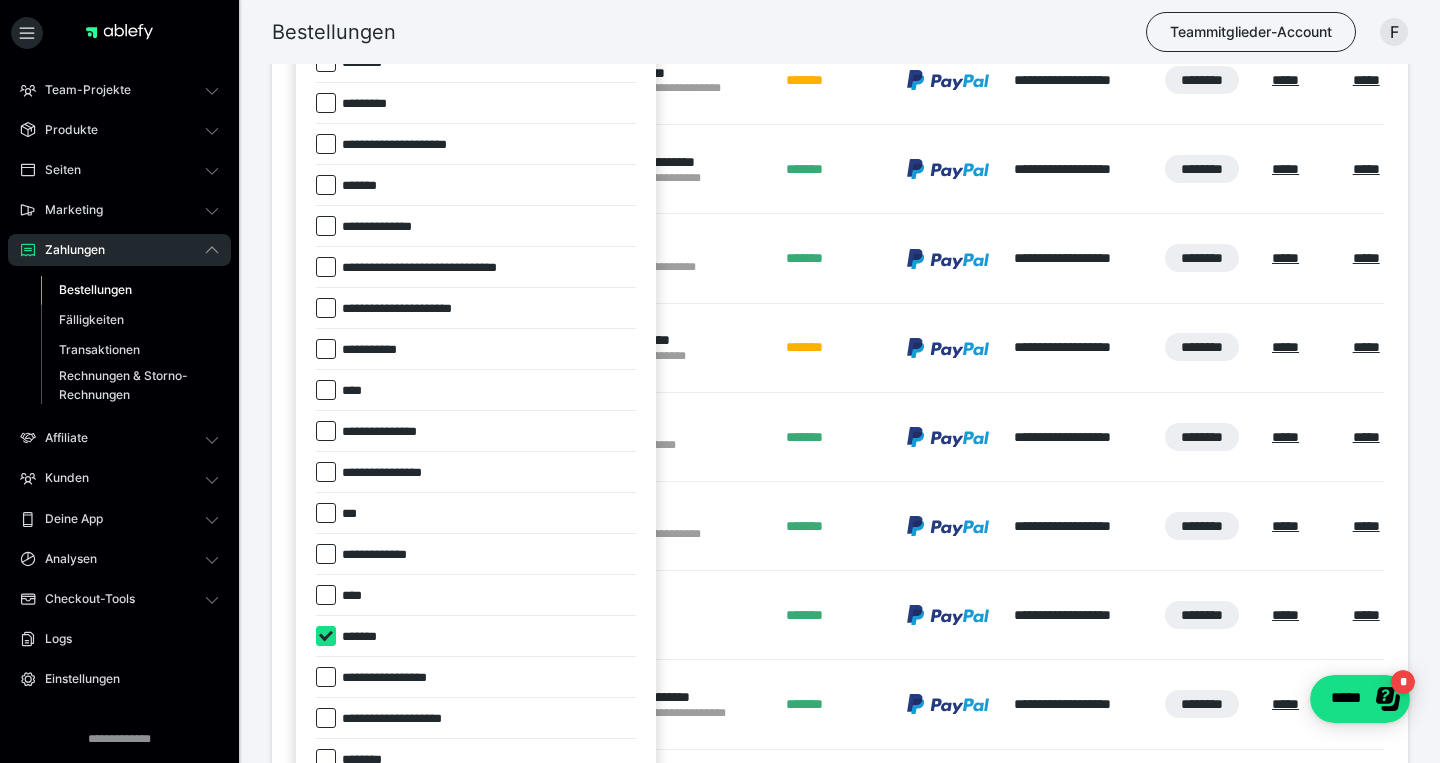 checkbox on "****" 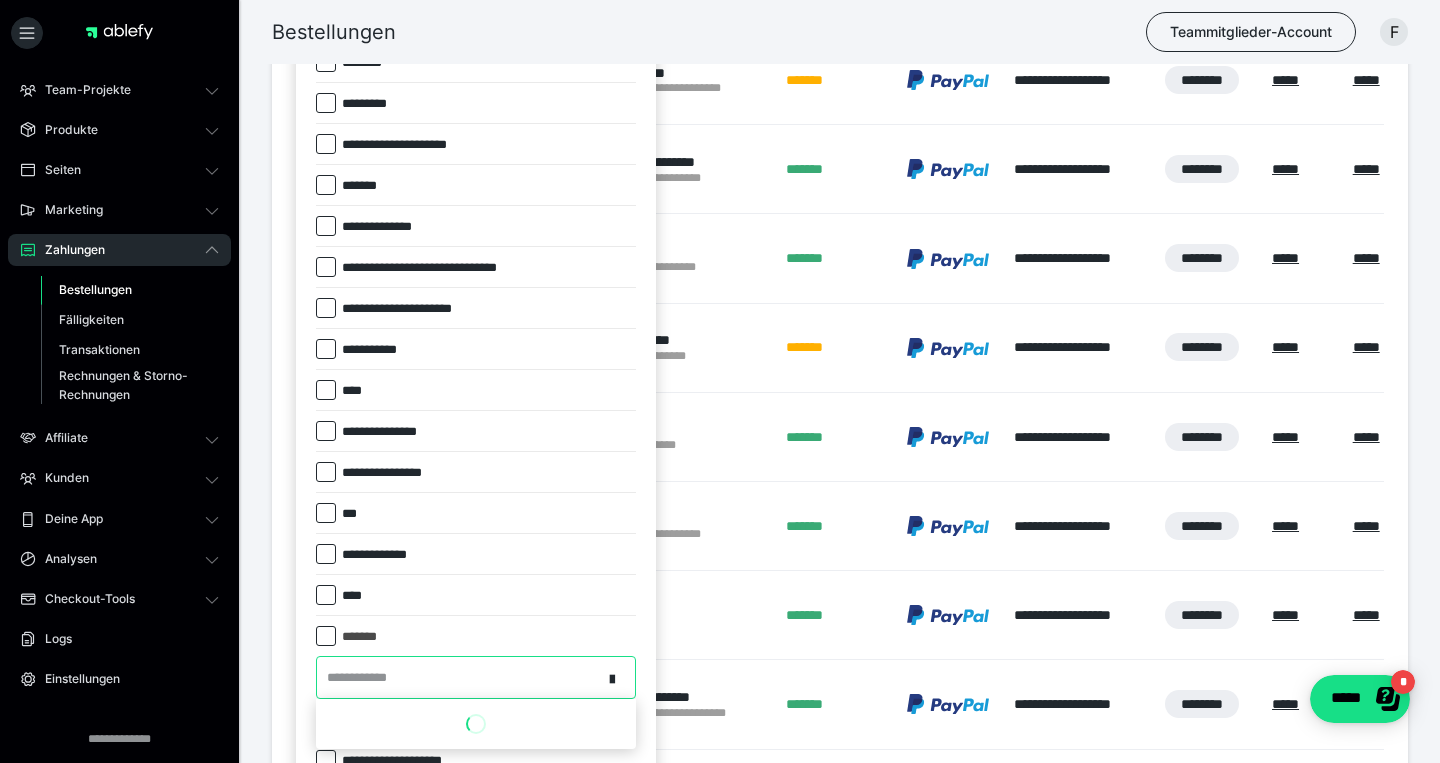 click on "**********" at bounding box center (363, 678) 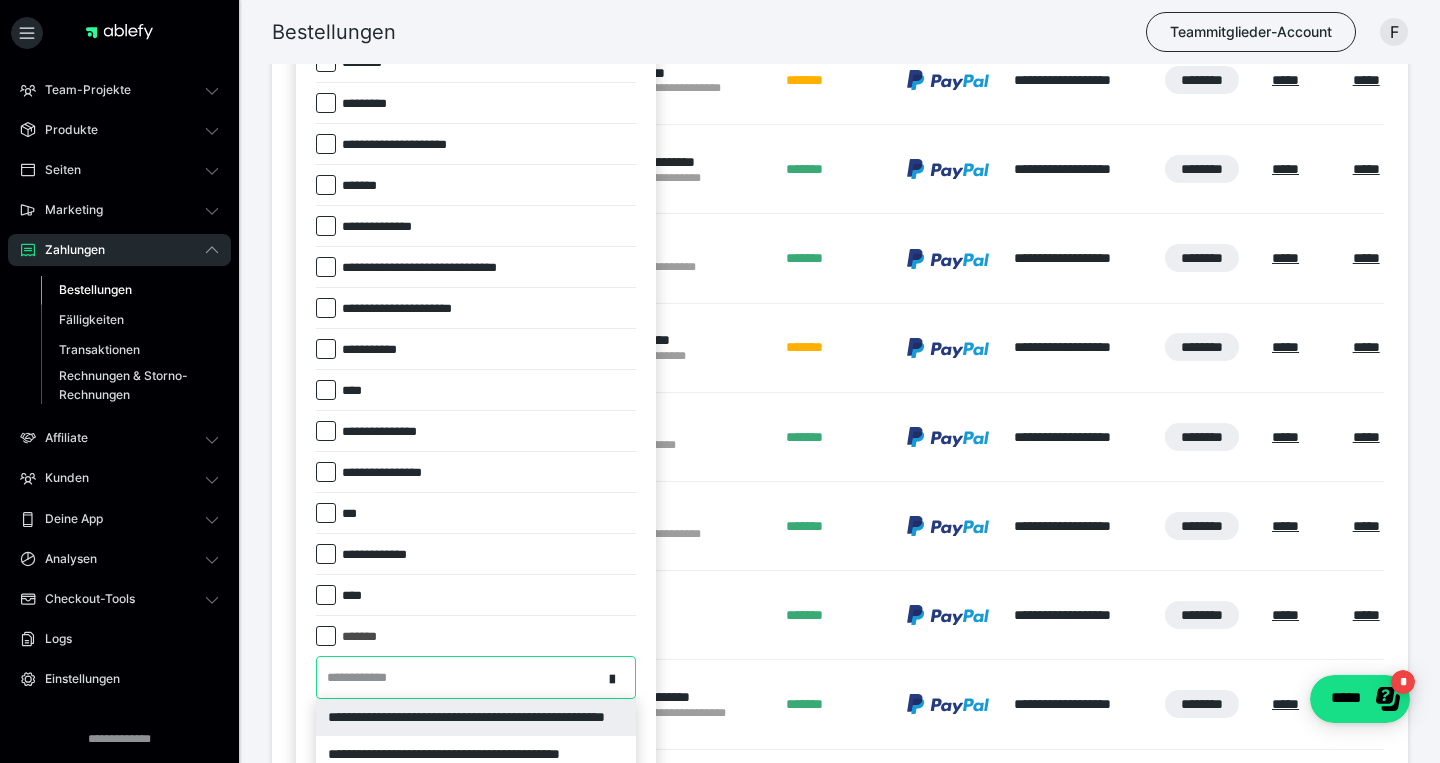 scroll, scrollTop: 444, scrollLeft: 0, axis: vertical 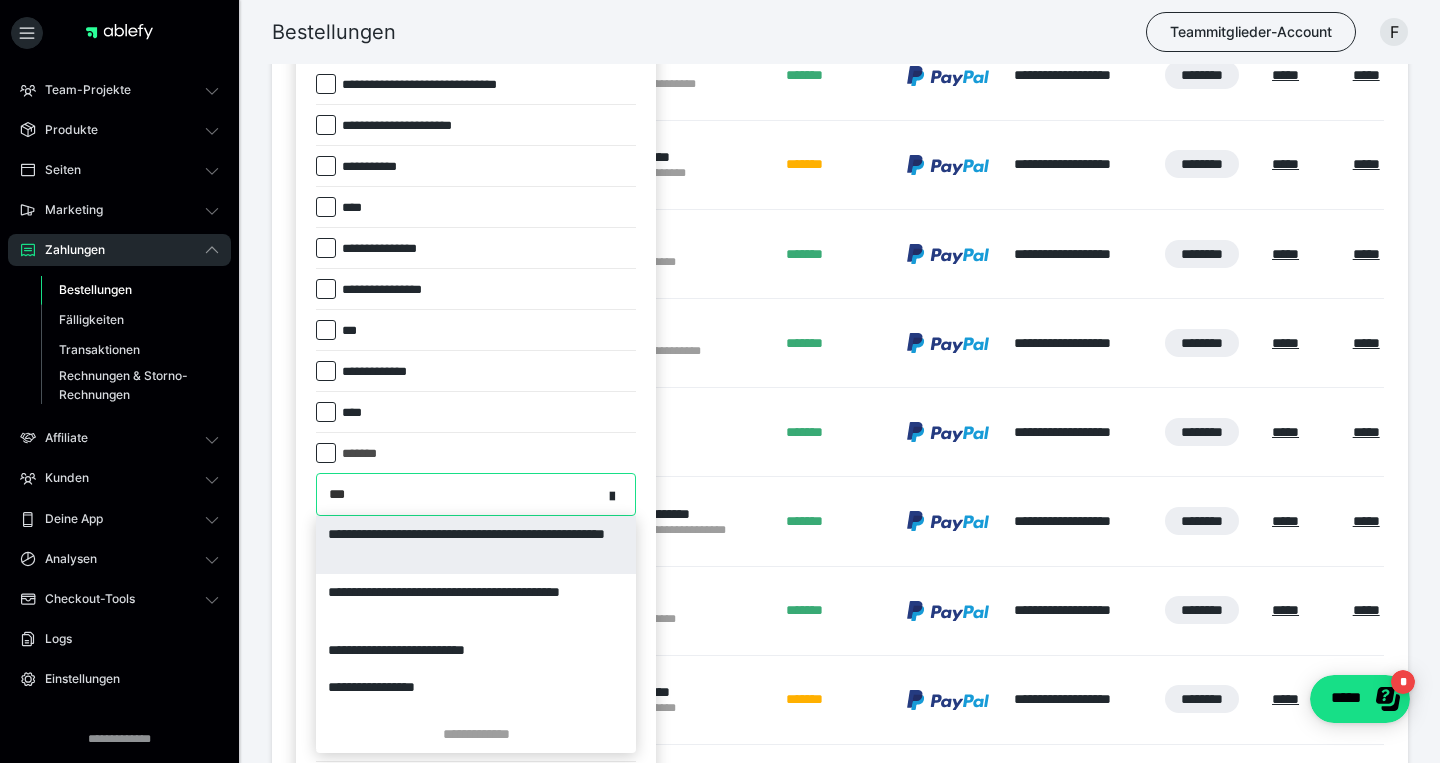 type on "****" 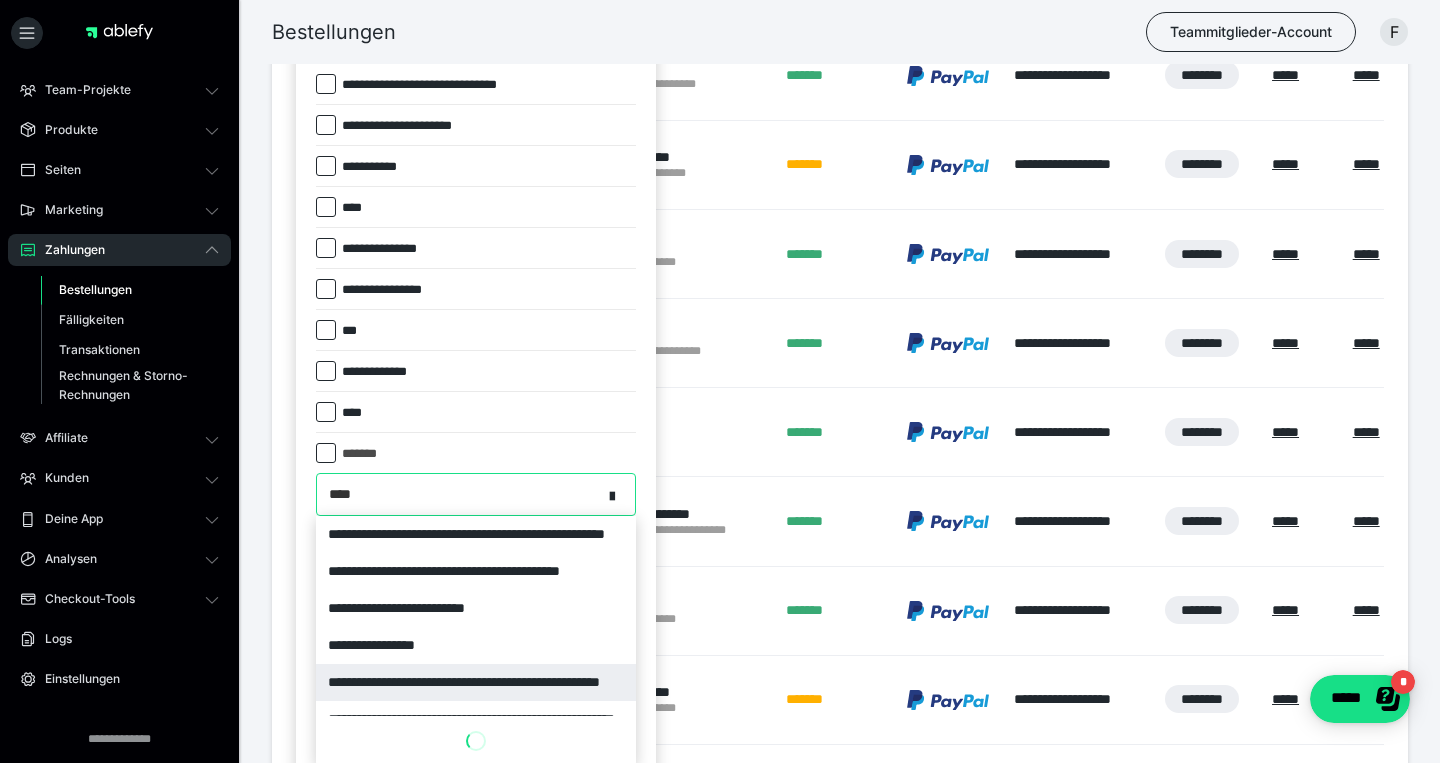 scroll, scrollTop: 457, scrollLeft: 0, axis: vertical 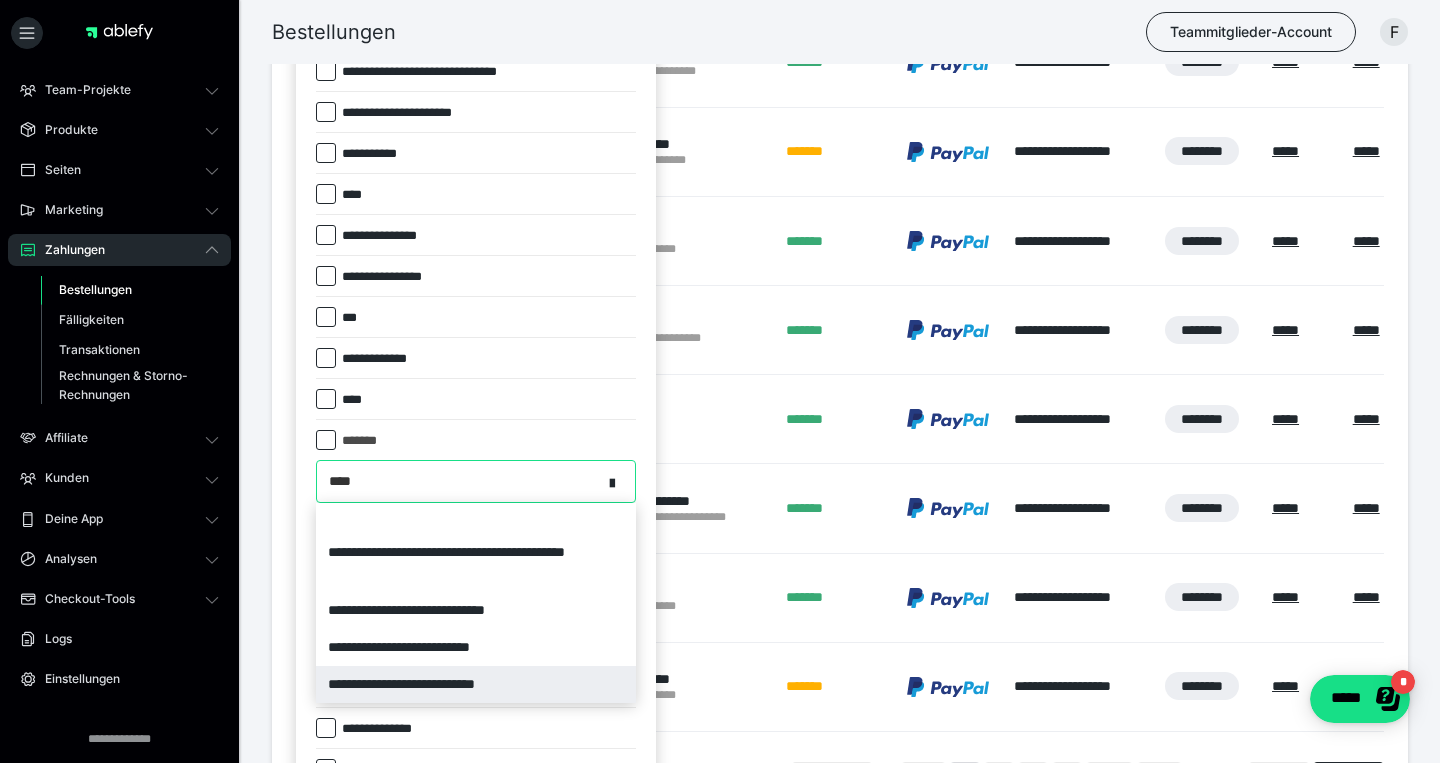 click on "**********" at bounding box center (476, 684) 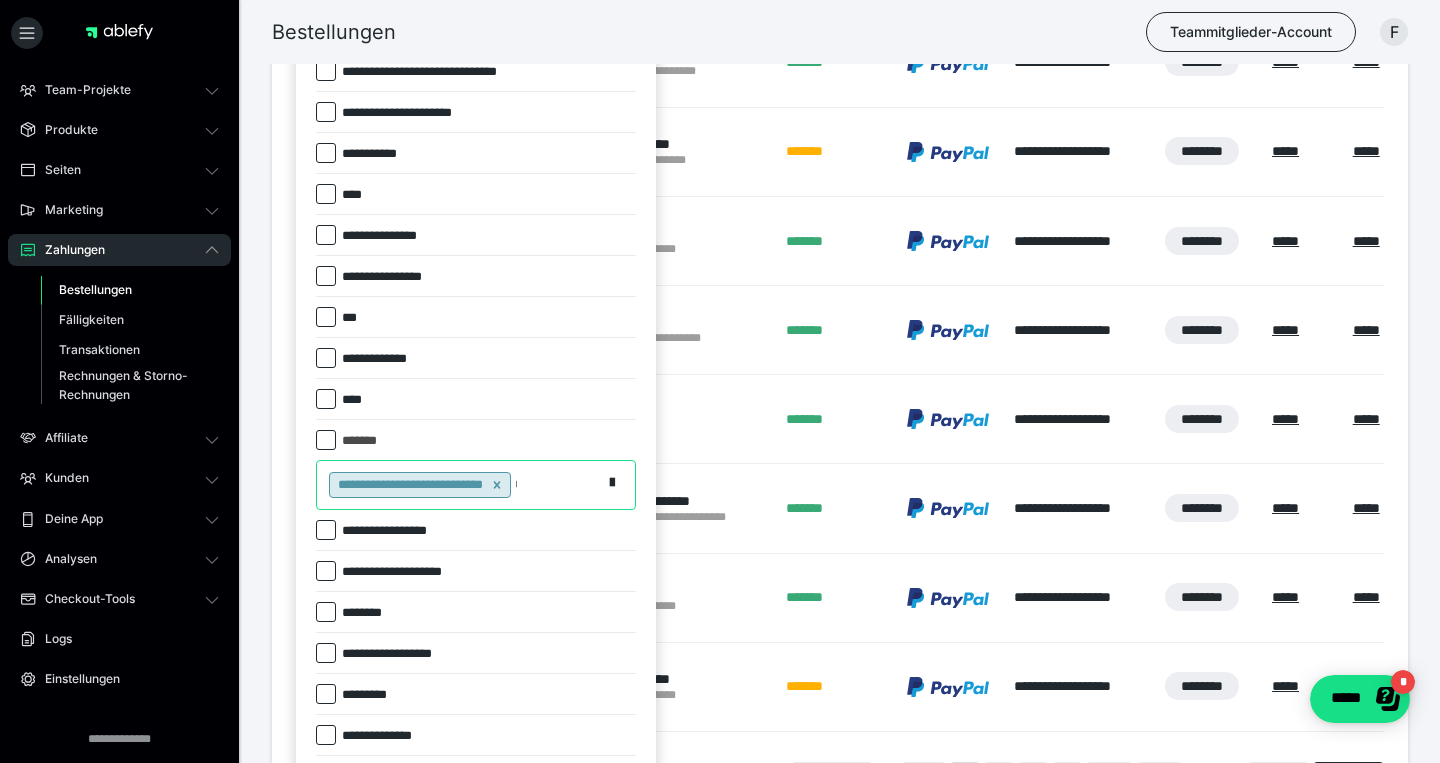 type 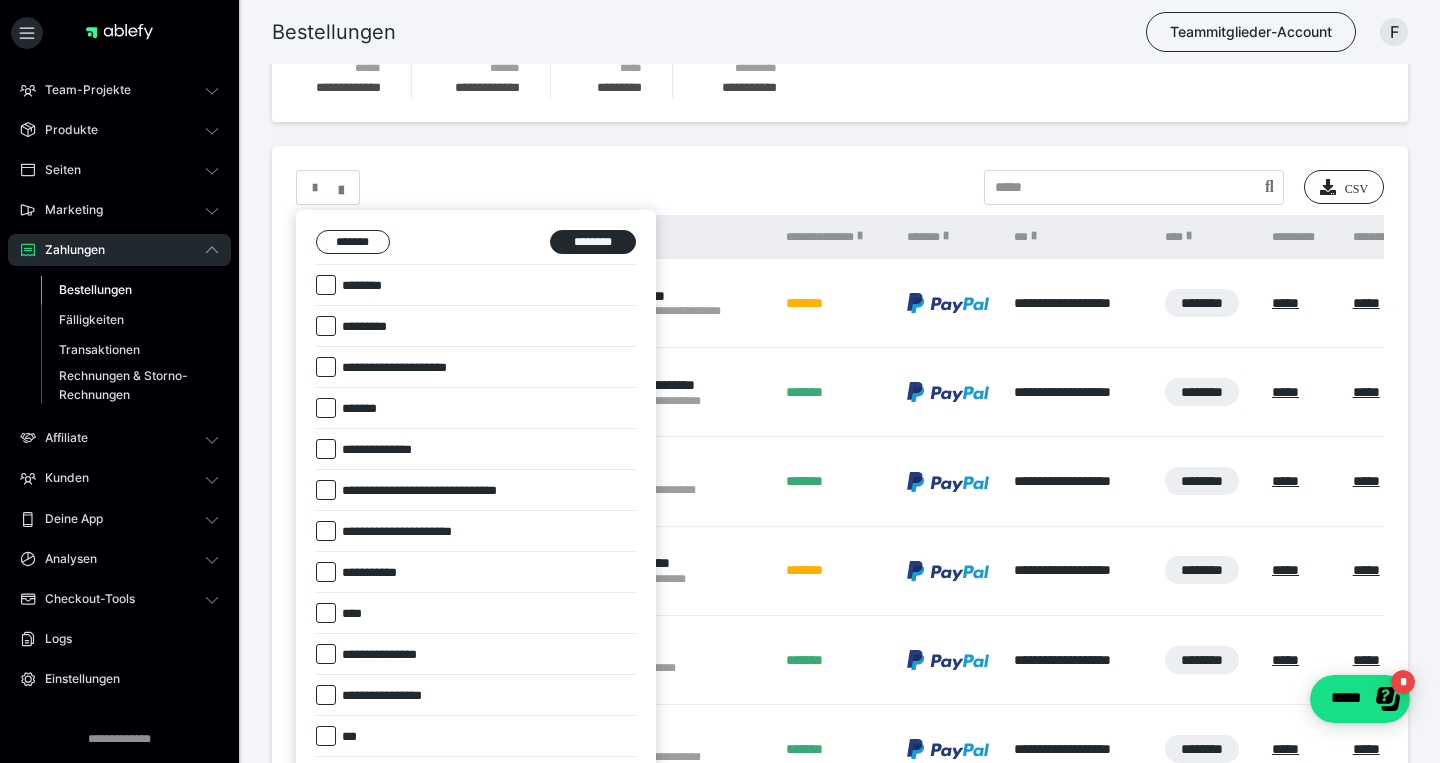 scroll, scrollTop: 0, scrollLeft: 0, axis: both 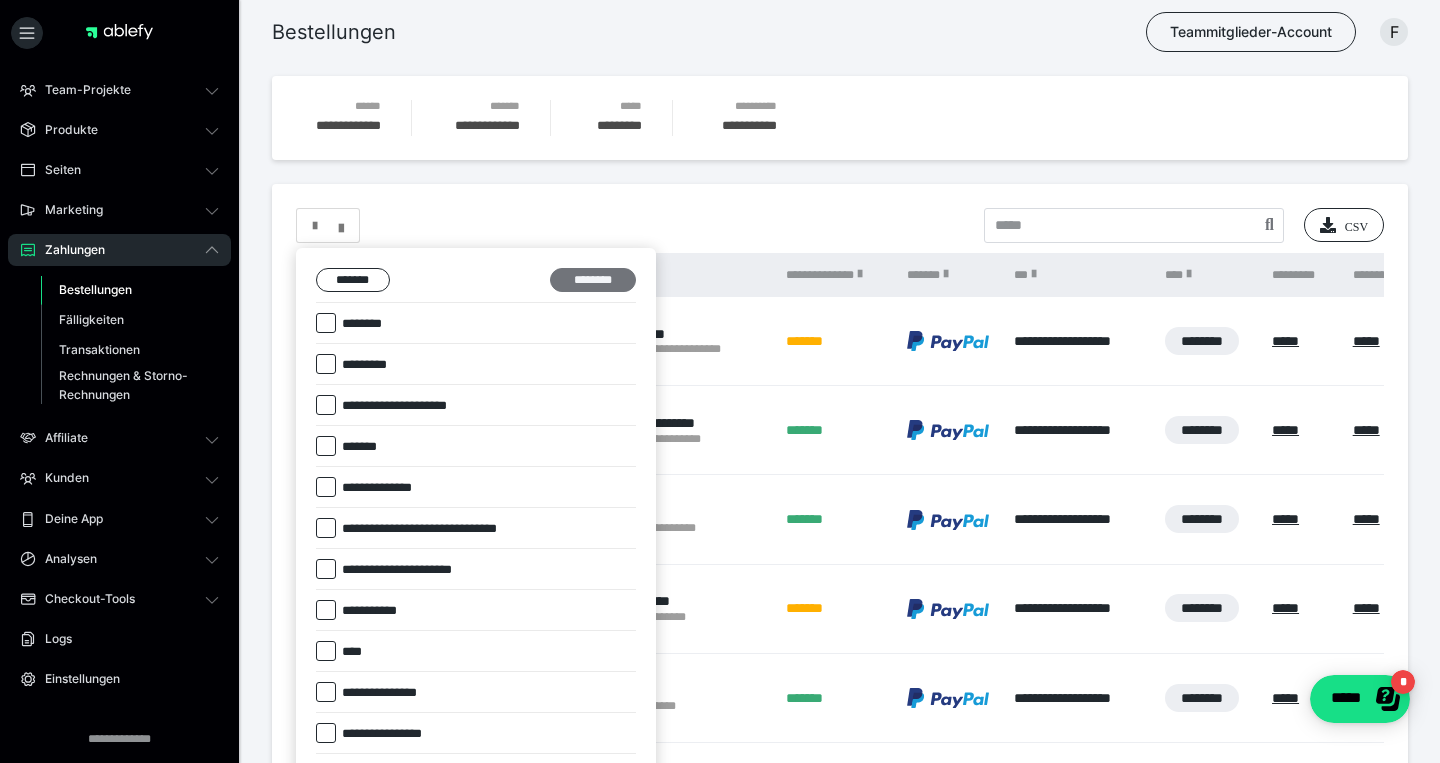click on "********" at bounding box center (593, 280) 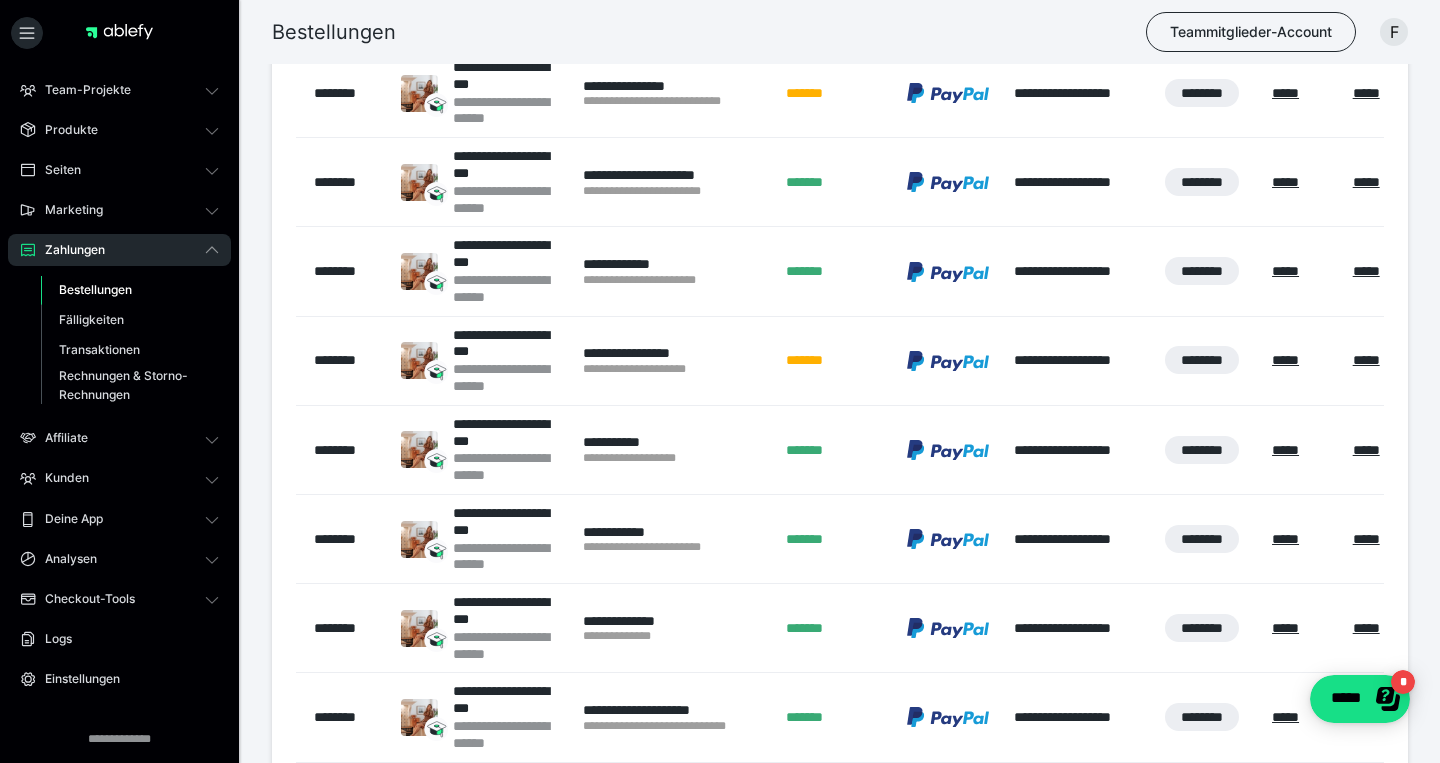 scroll, scrollTop: 634, scrollLeft: 0, axis: vertical 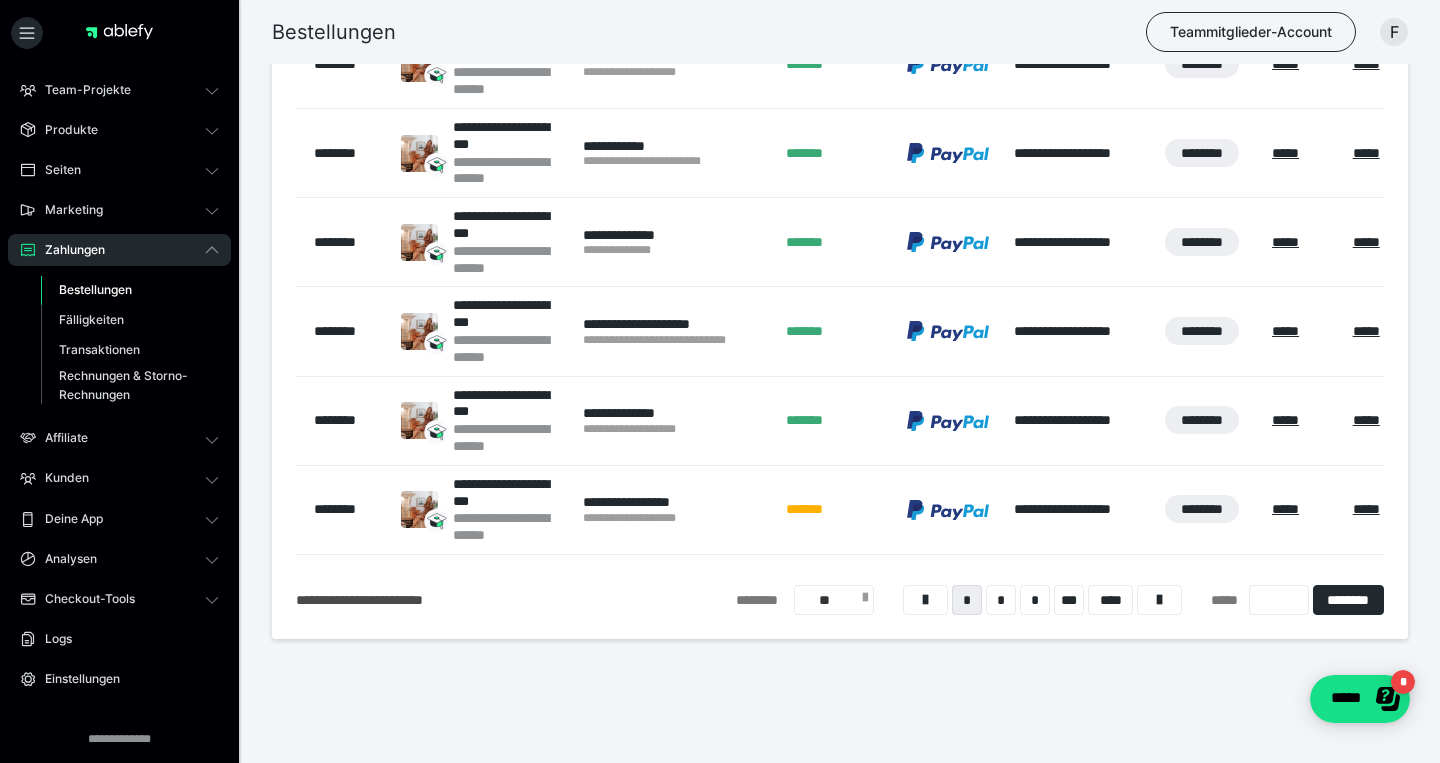 click on "**" at bounding box center [834, 600] 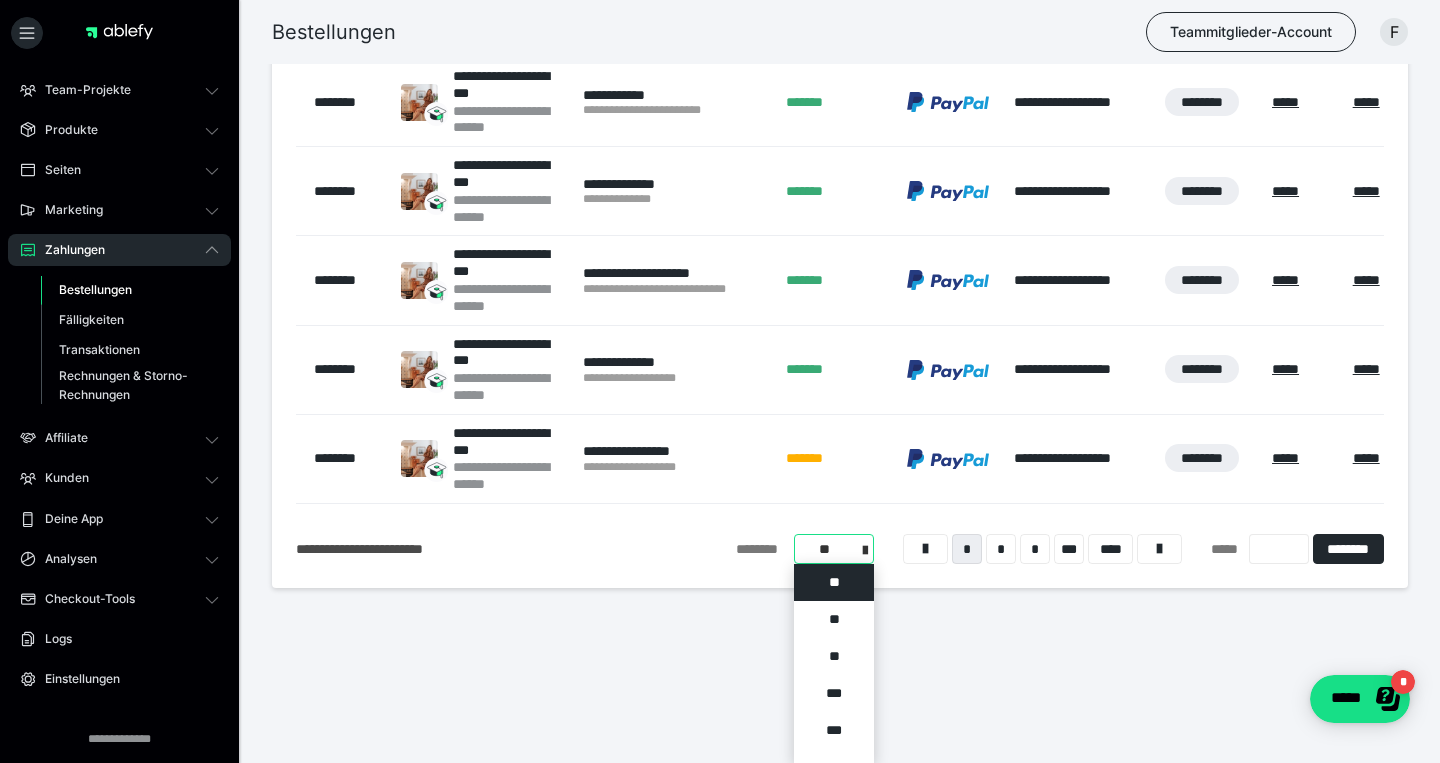 scroll, scrollTop: 686, scrollLeft: 0, axis: vertical 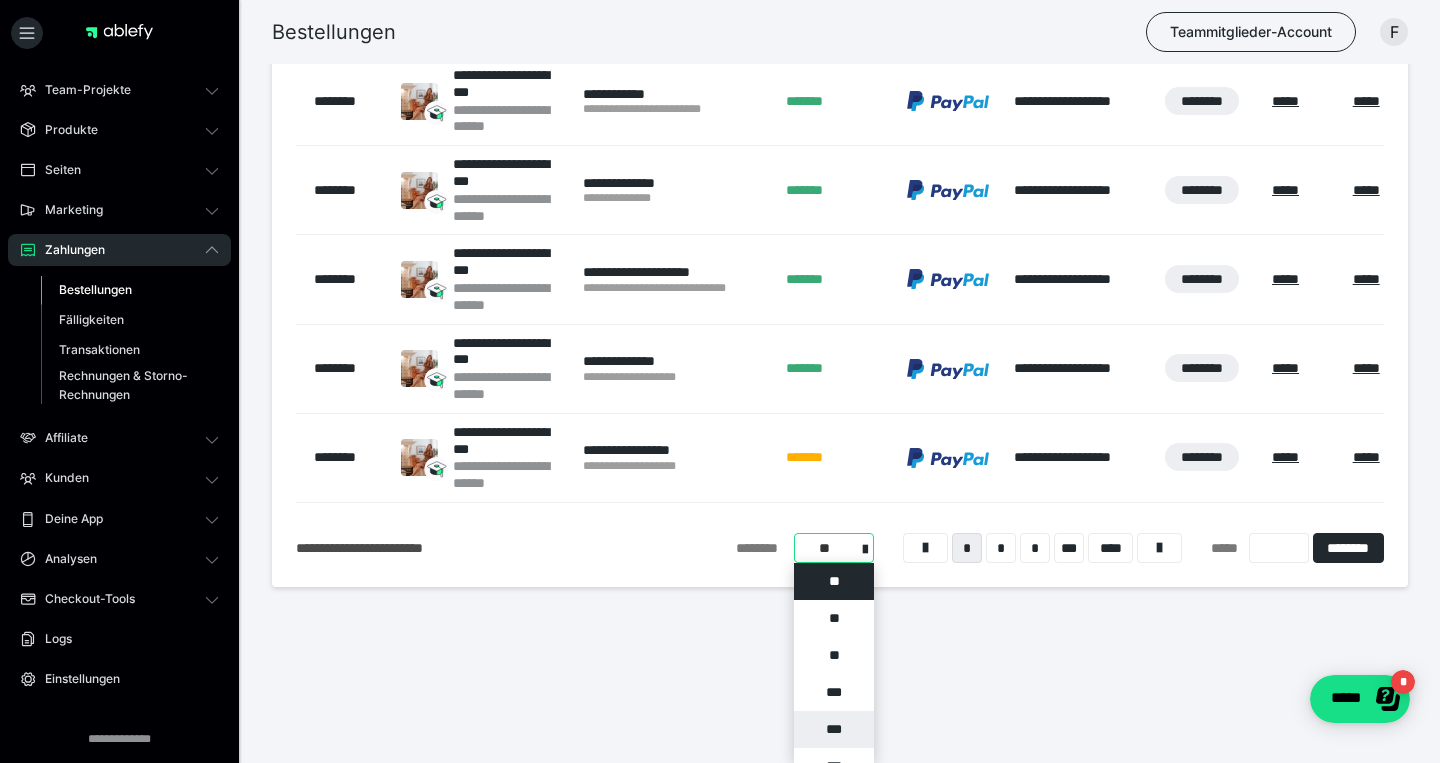 click on "***" at bounding box center (834, 729) 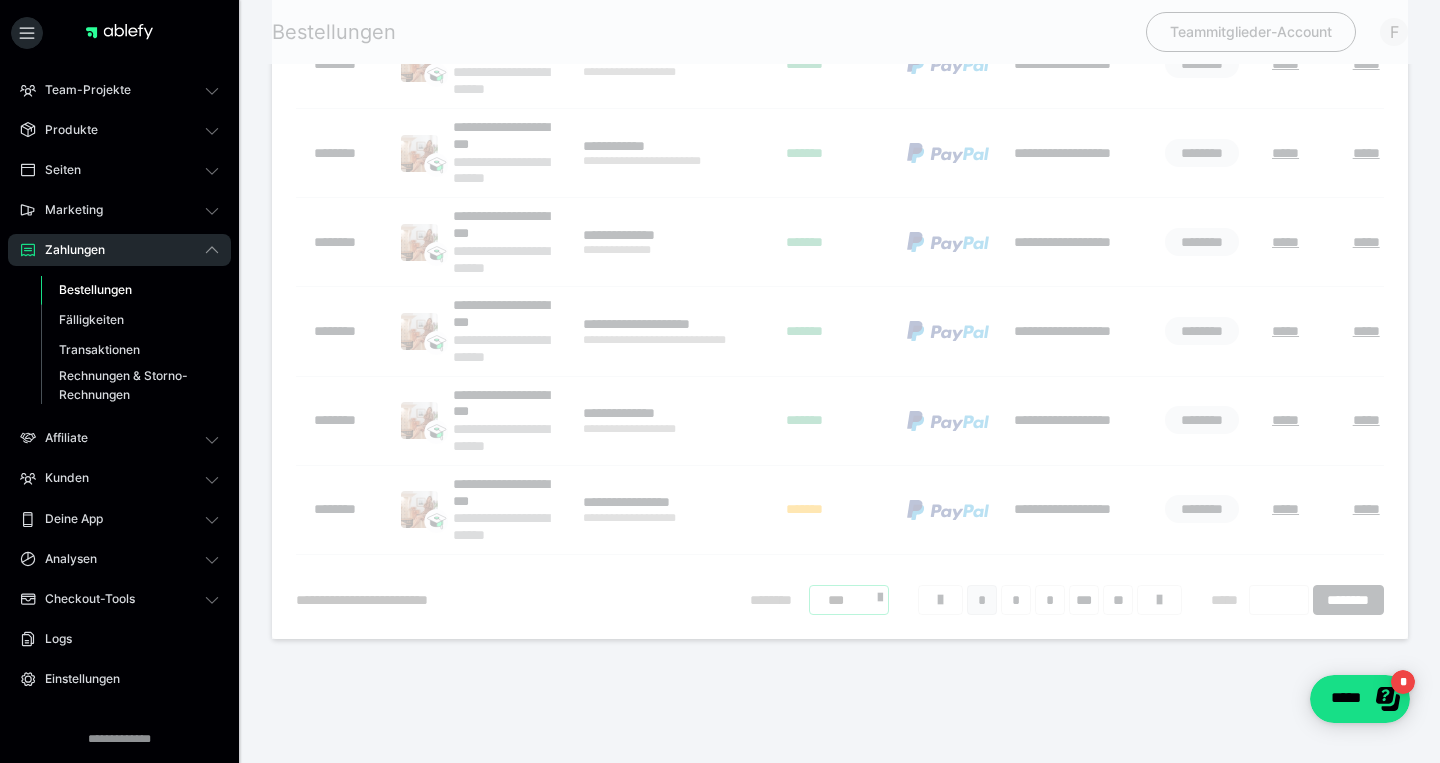scroll, scrollTop: 124, scrollLeft: 0, axis: vertical 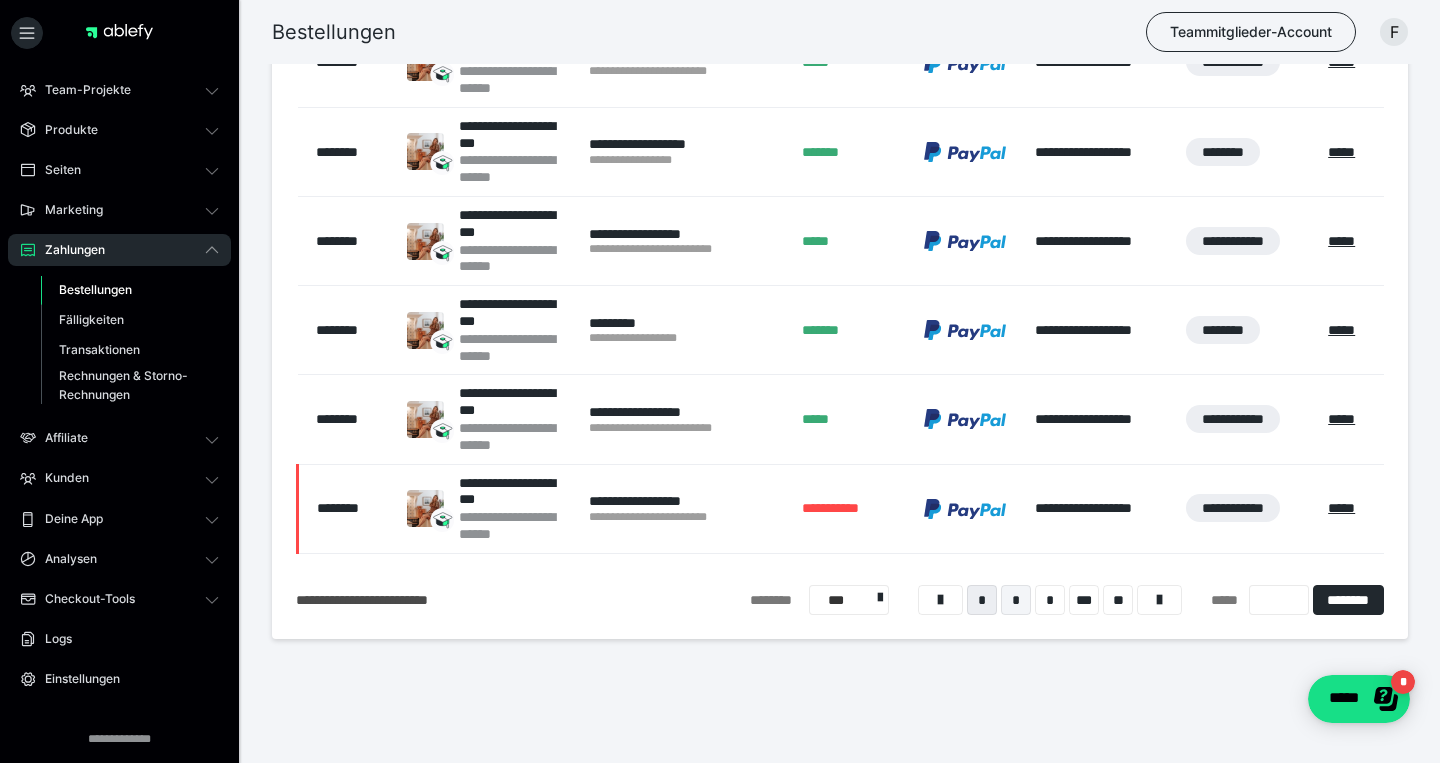 click on "*" at bounding box center [1016, 600] 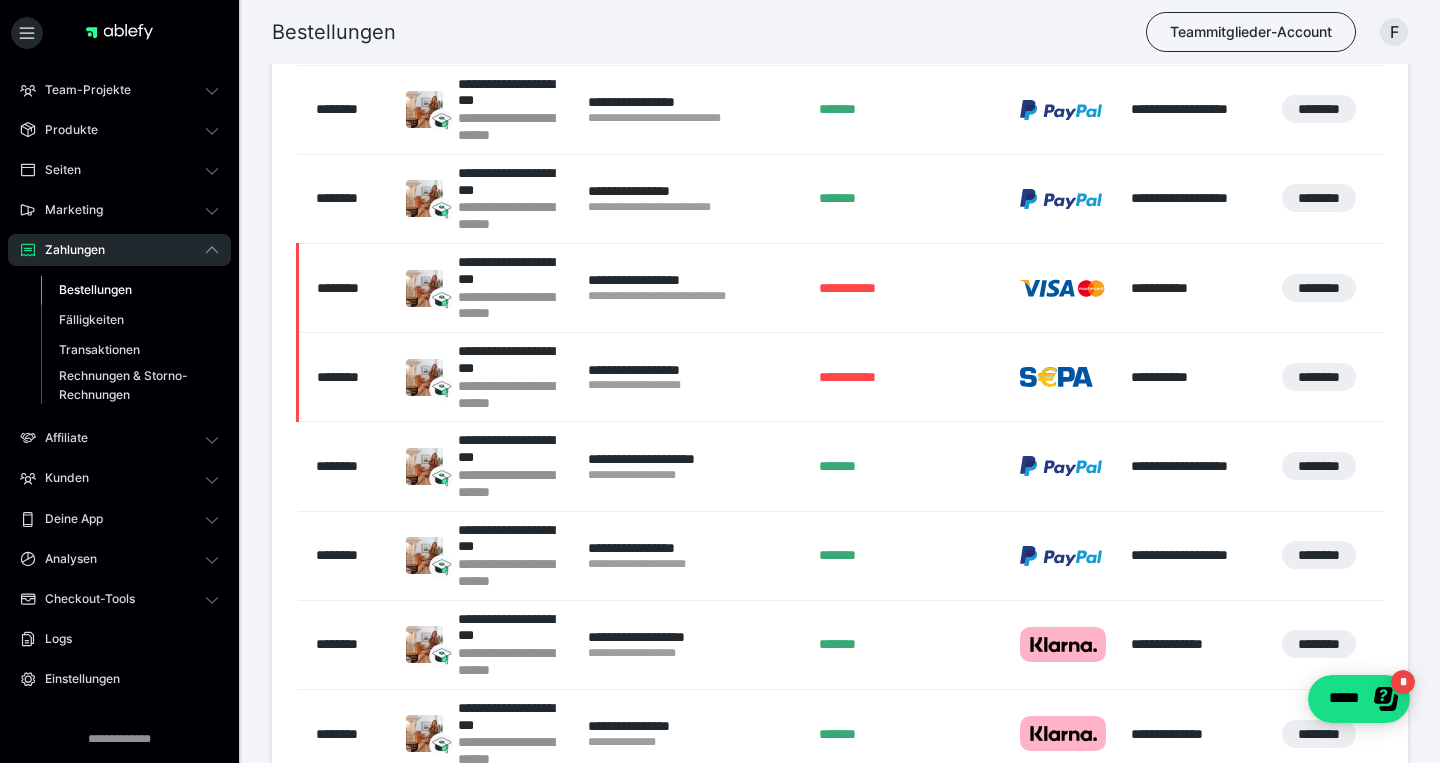 scroll, scrollTop: 17582, scrollLeft: 0, axis: vertical 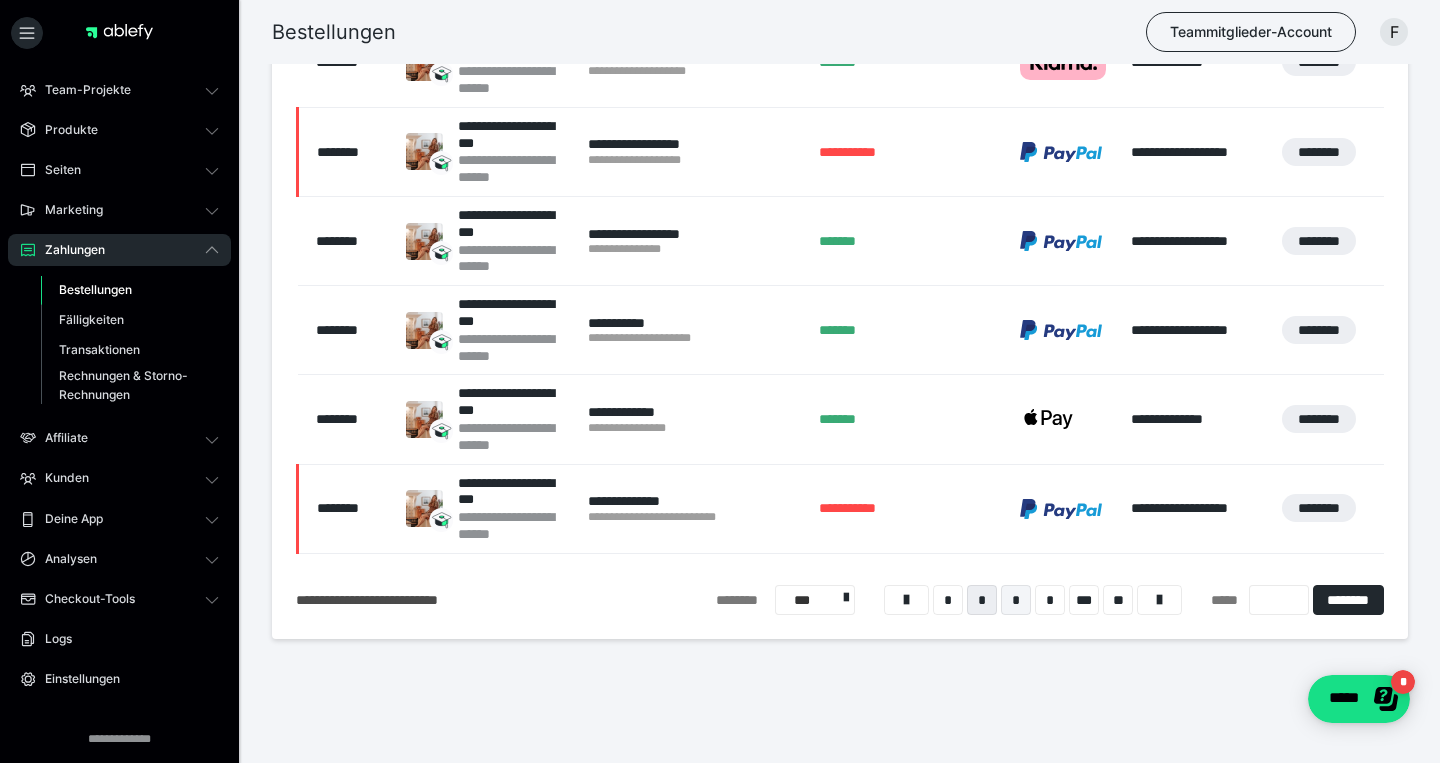 click on "*" at bounding box center (1016, 600) 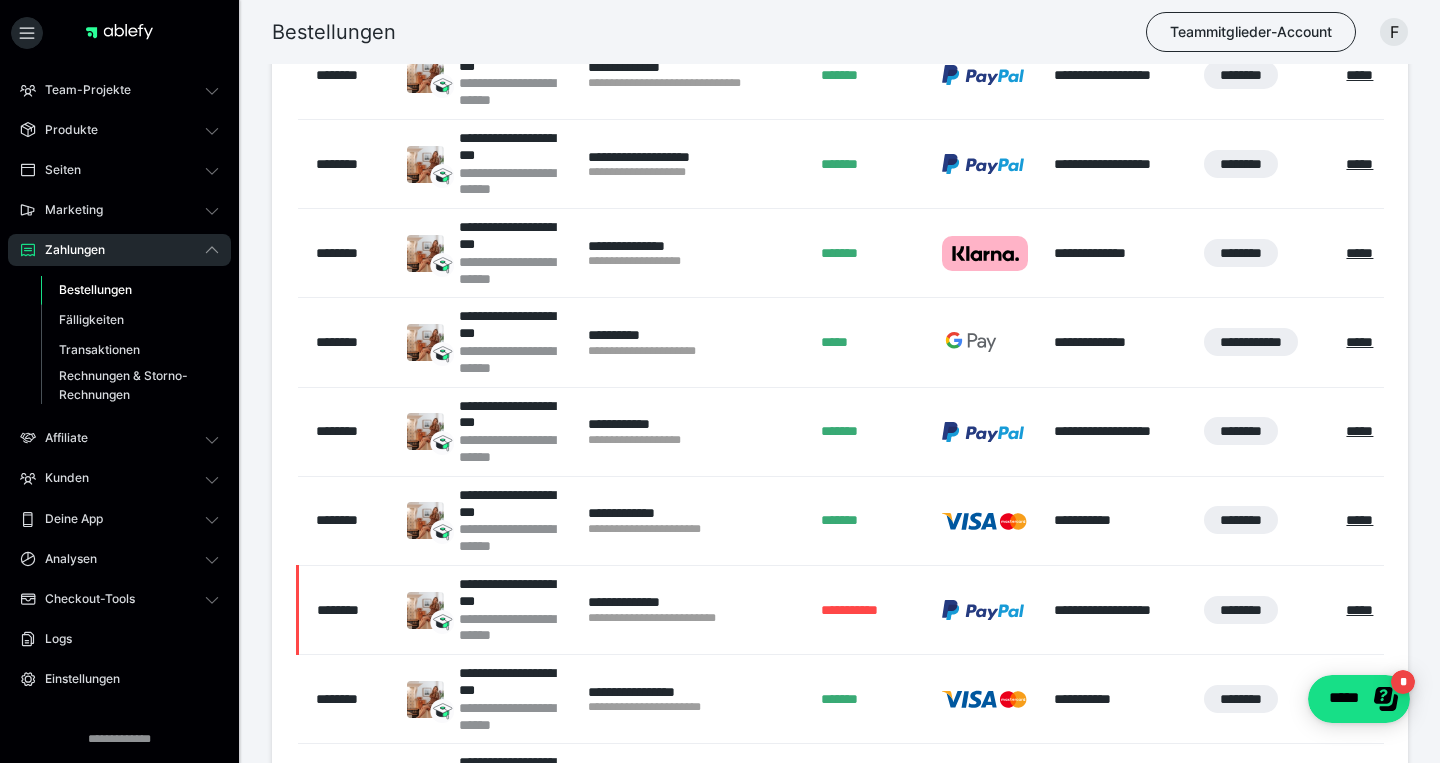 scroll, scrollTop: 0, scrollLeft: 0, axis: both 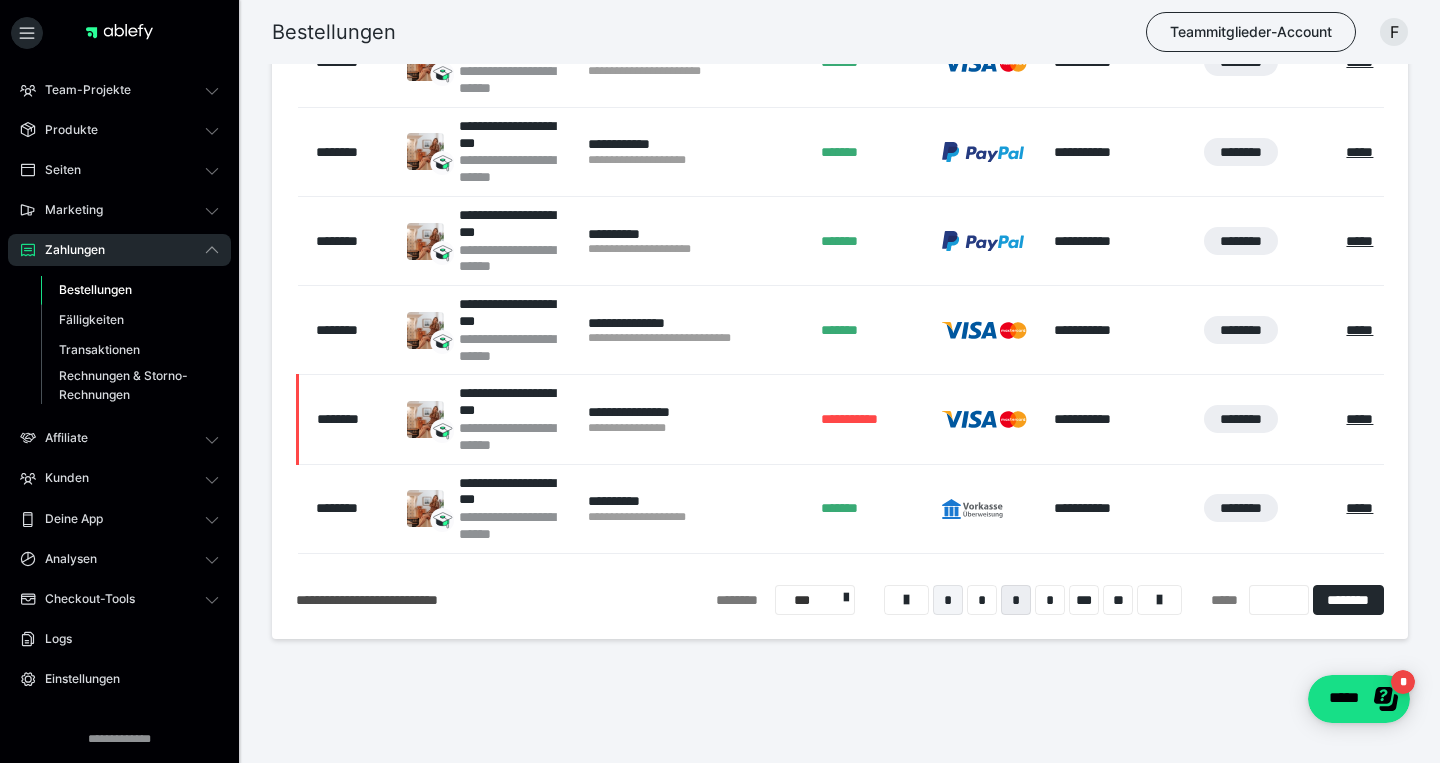 click on "*" at bounding box center [948, 600] 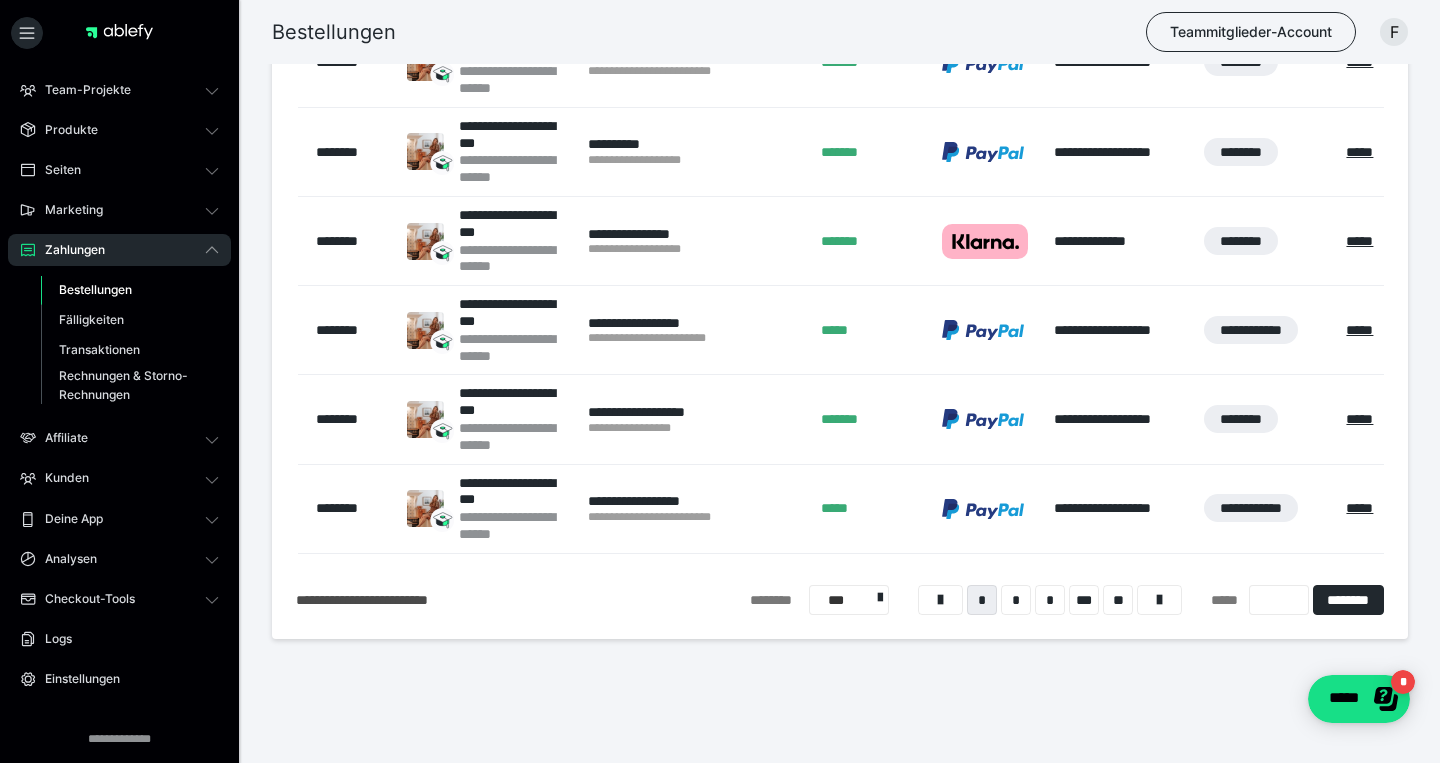 scroll, scrollTop: 124, scrollLeft: 0, axis: vertical 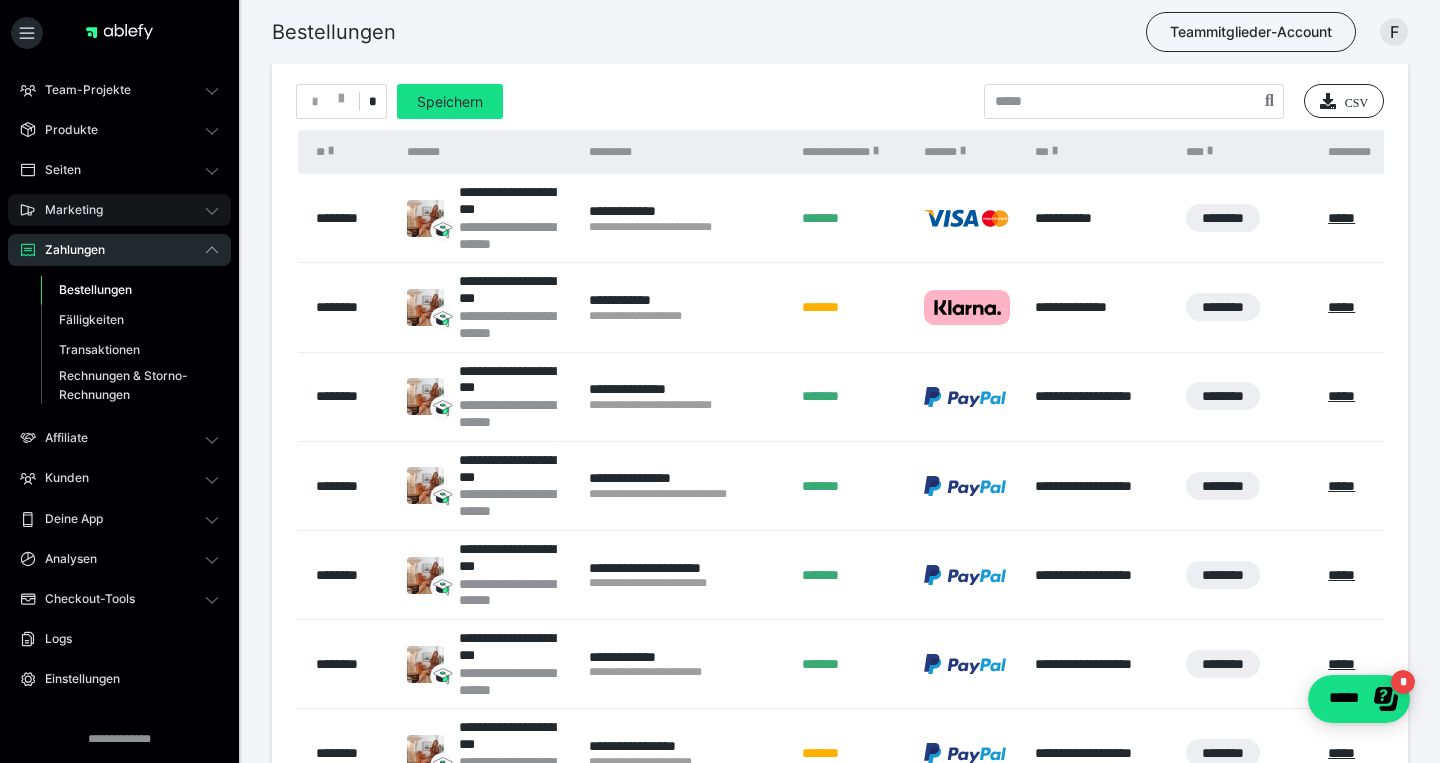 click on "Marketing" at bounding box center (119, 210) 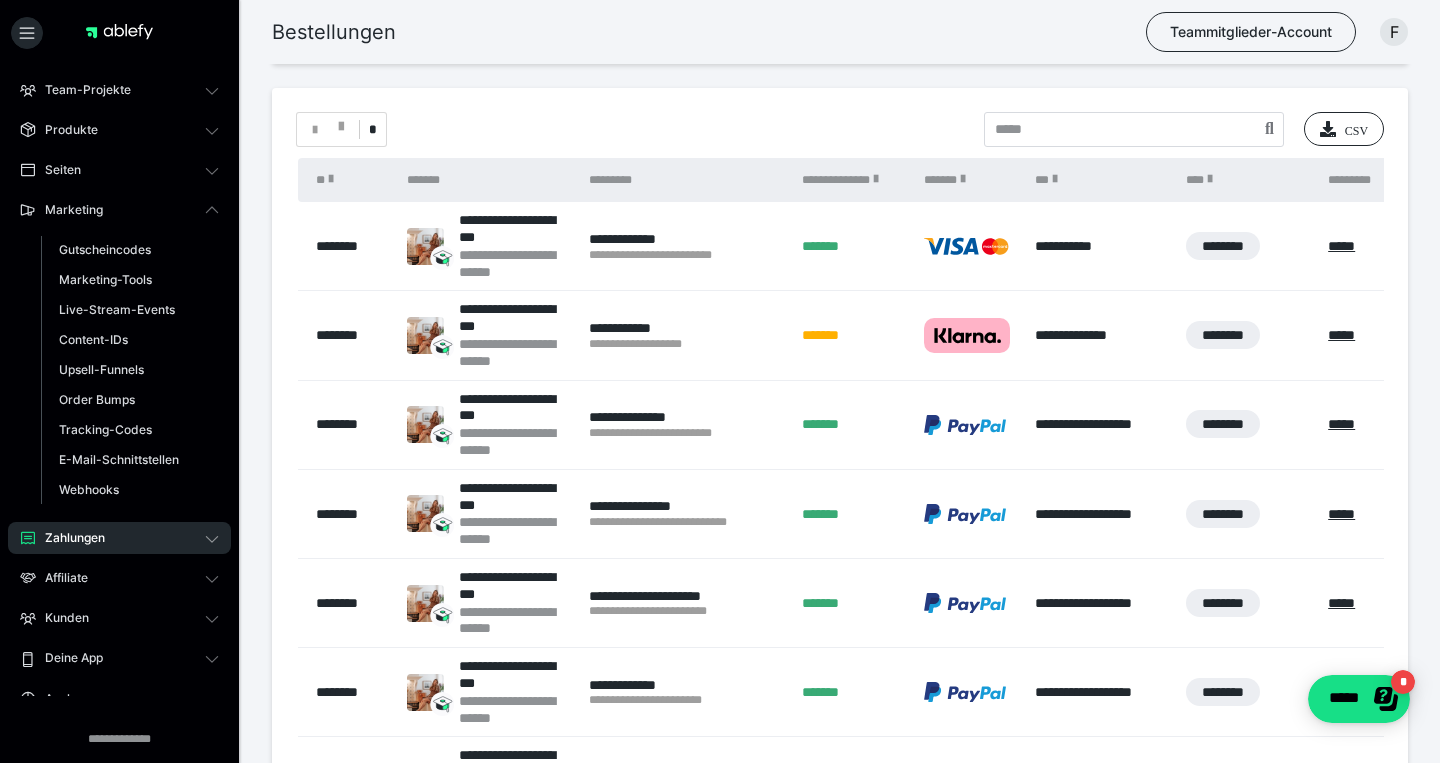 scroll, scrollTop: 98, scrollLeft: 0, axis: vertical 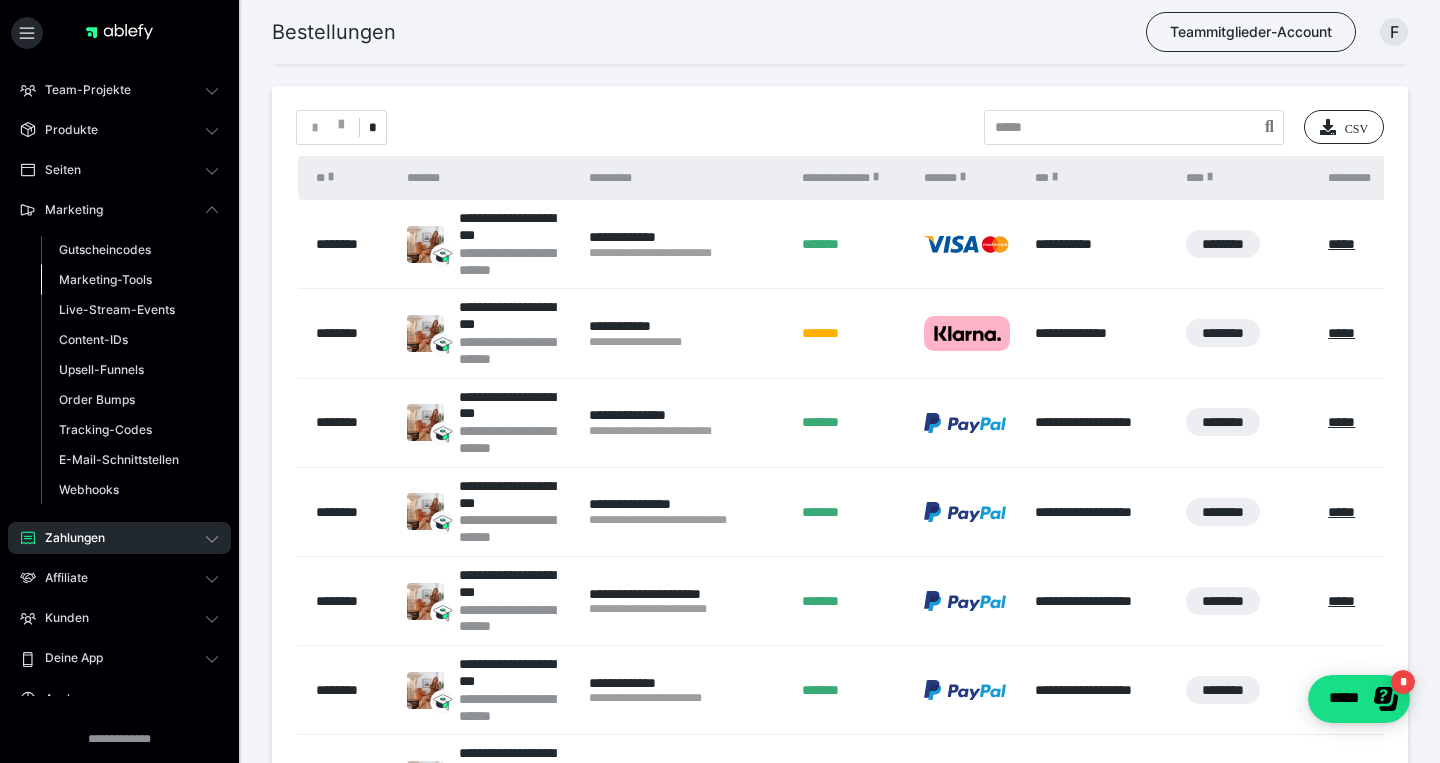 click on "Marketing-Tools" at bounding box center (105, 279) 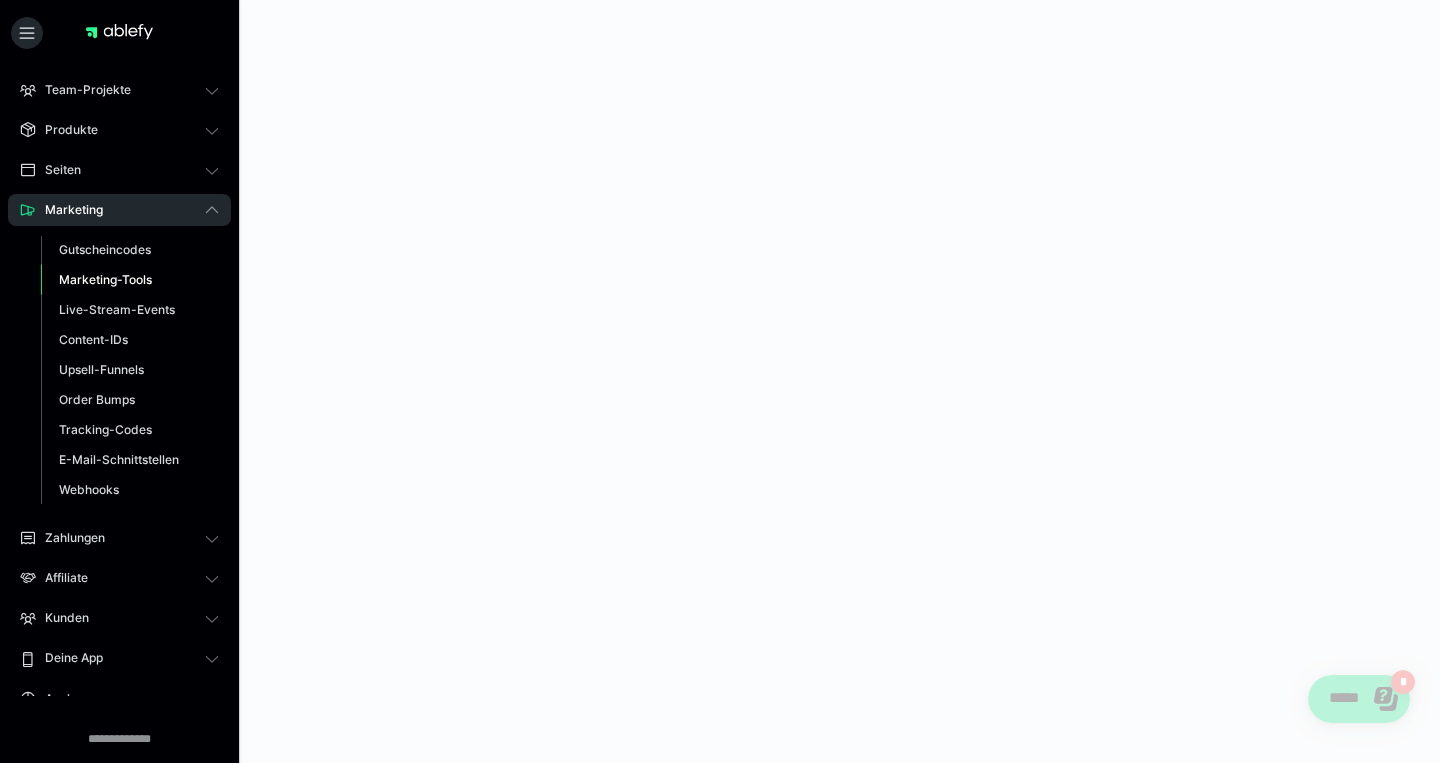 scroll, scrollTop: 0, scrollLeft: 0, axis: both 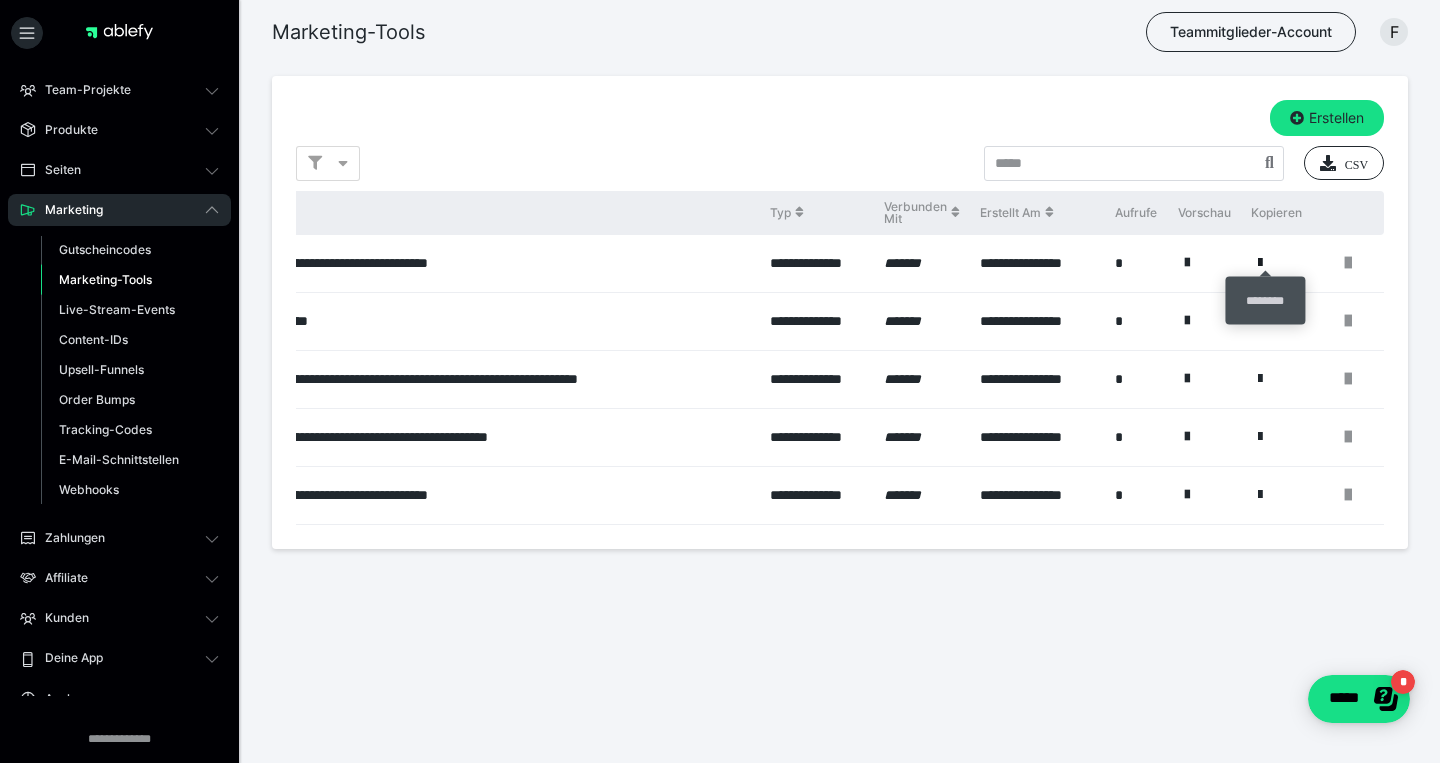 click at bounding box center [1260, 263] 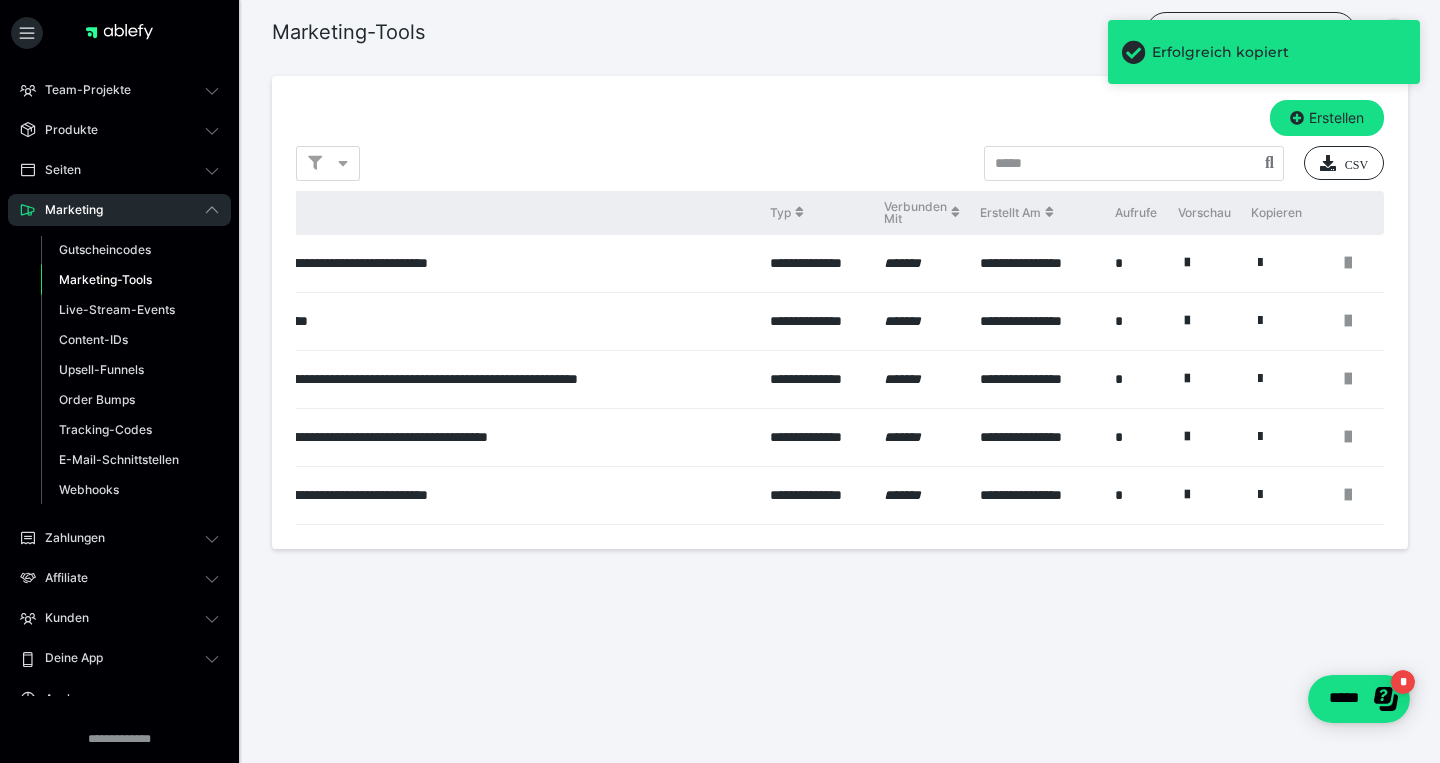 scroll, scrollTop: 0, scrollLeft: 0, axis: both 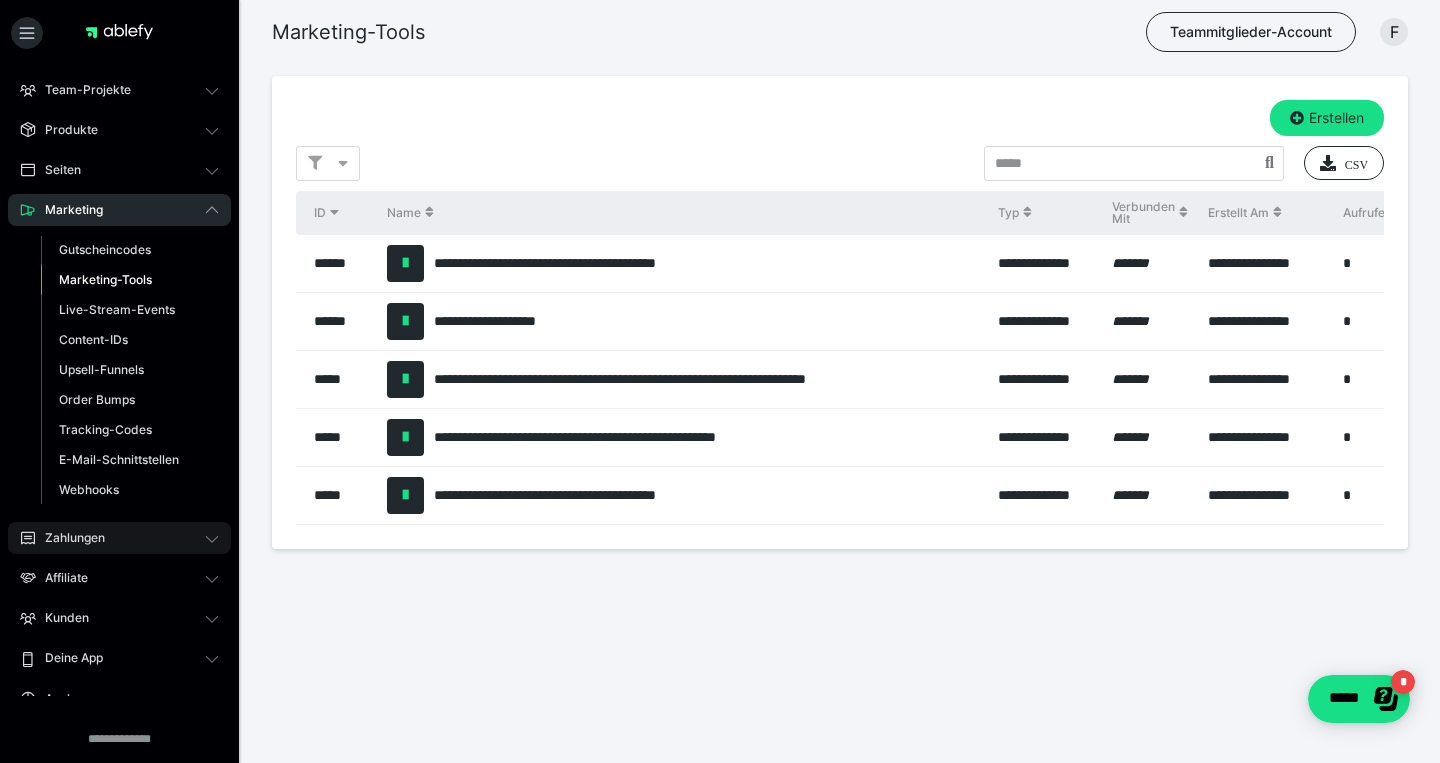 click on "Zahlungen" at bounding box center (119, 538) 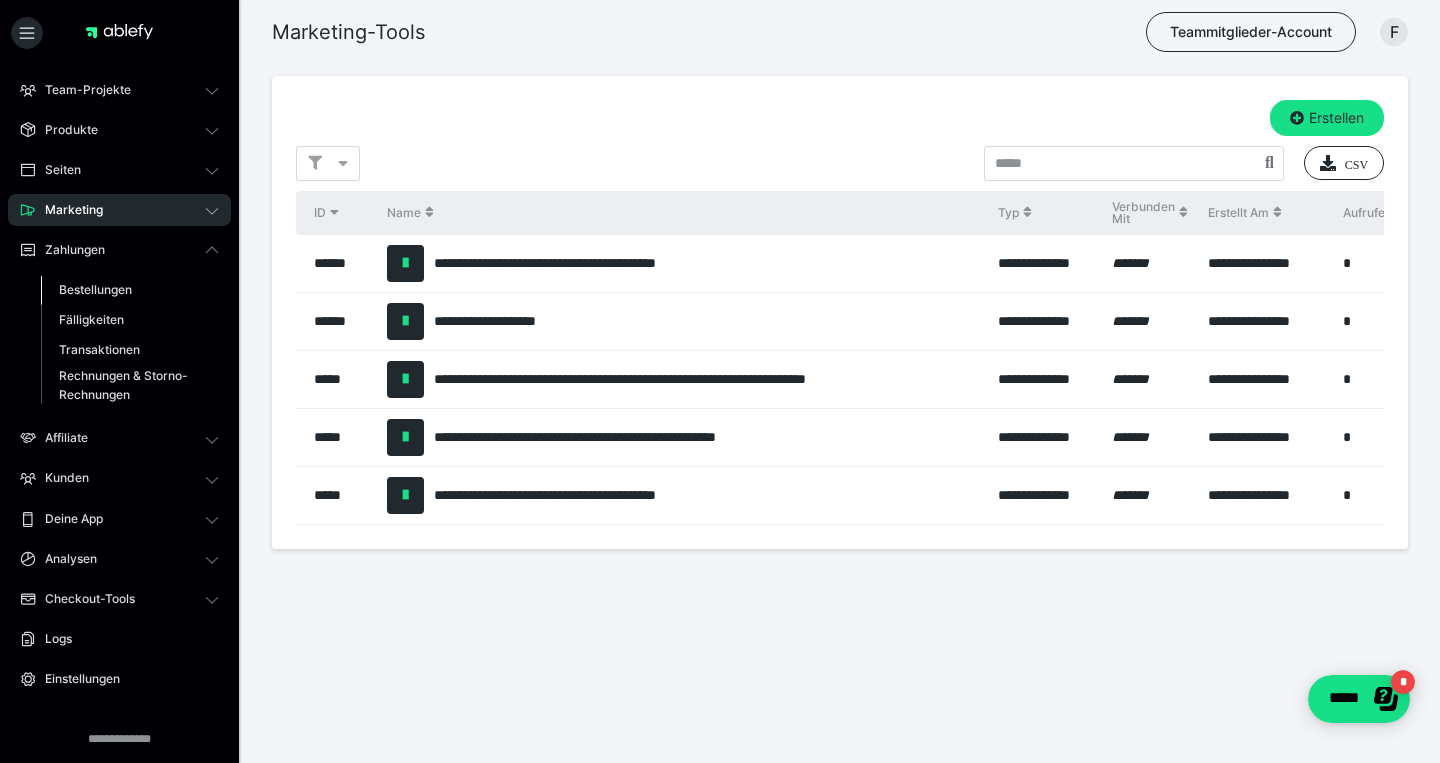 click on "Bestellungen" at bounding box center (95, 289) 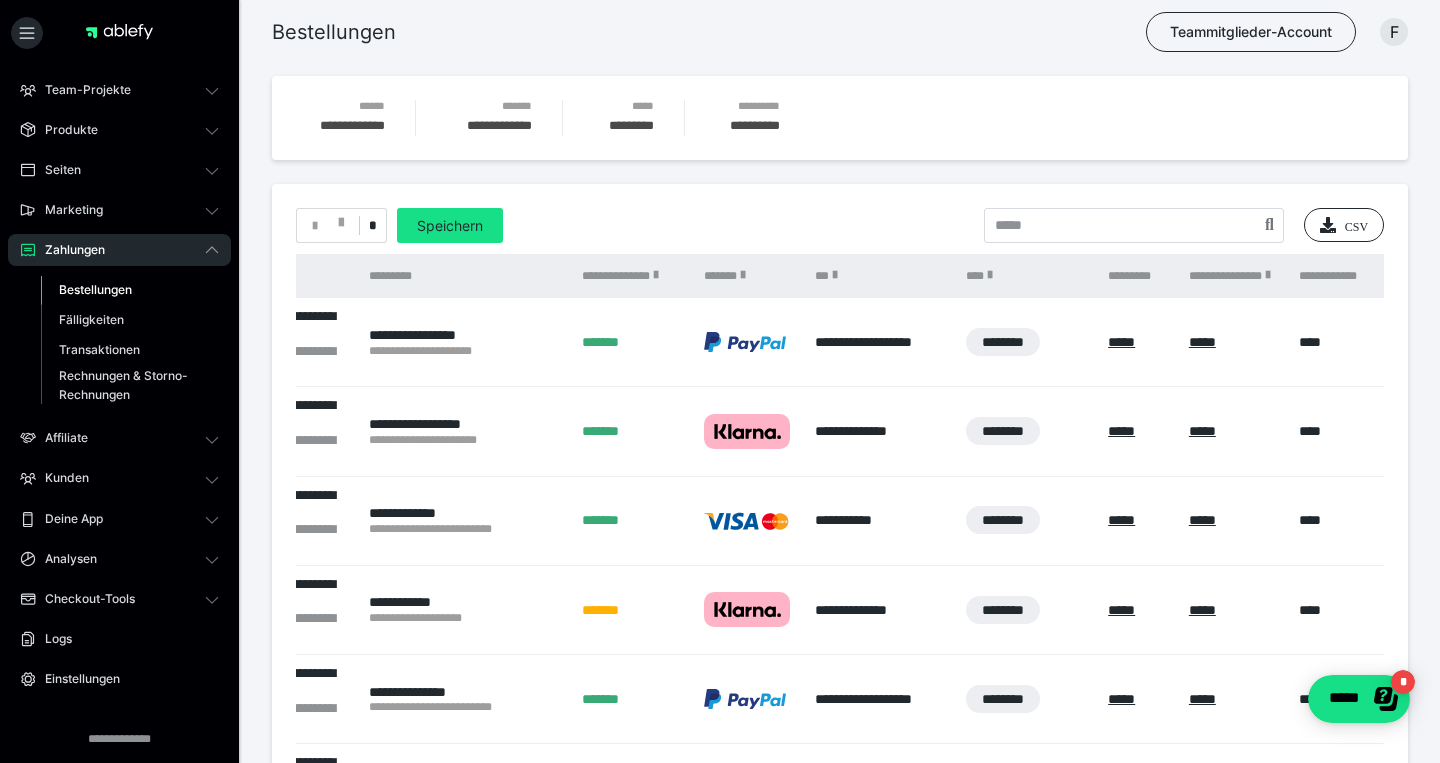 scroll, scrollTop: 0, scrollLeft: 0, axis: both 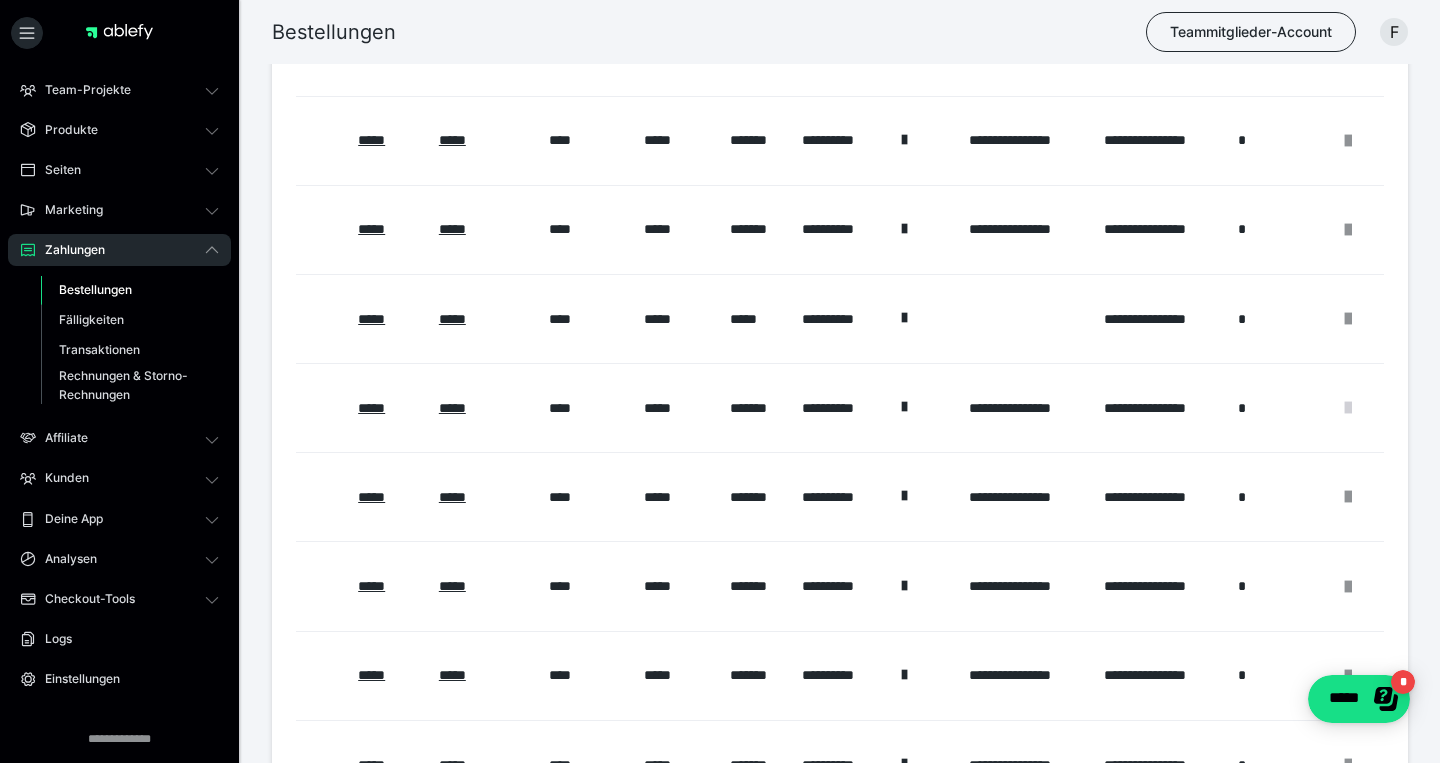 click at bounding box center [1348, 408] 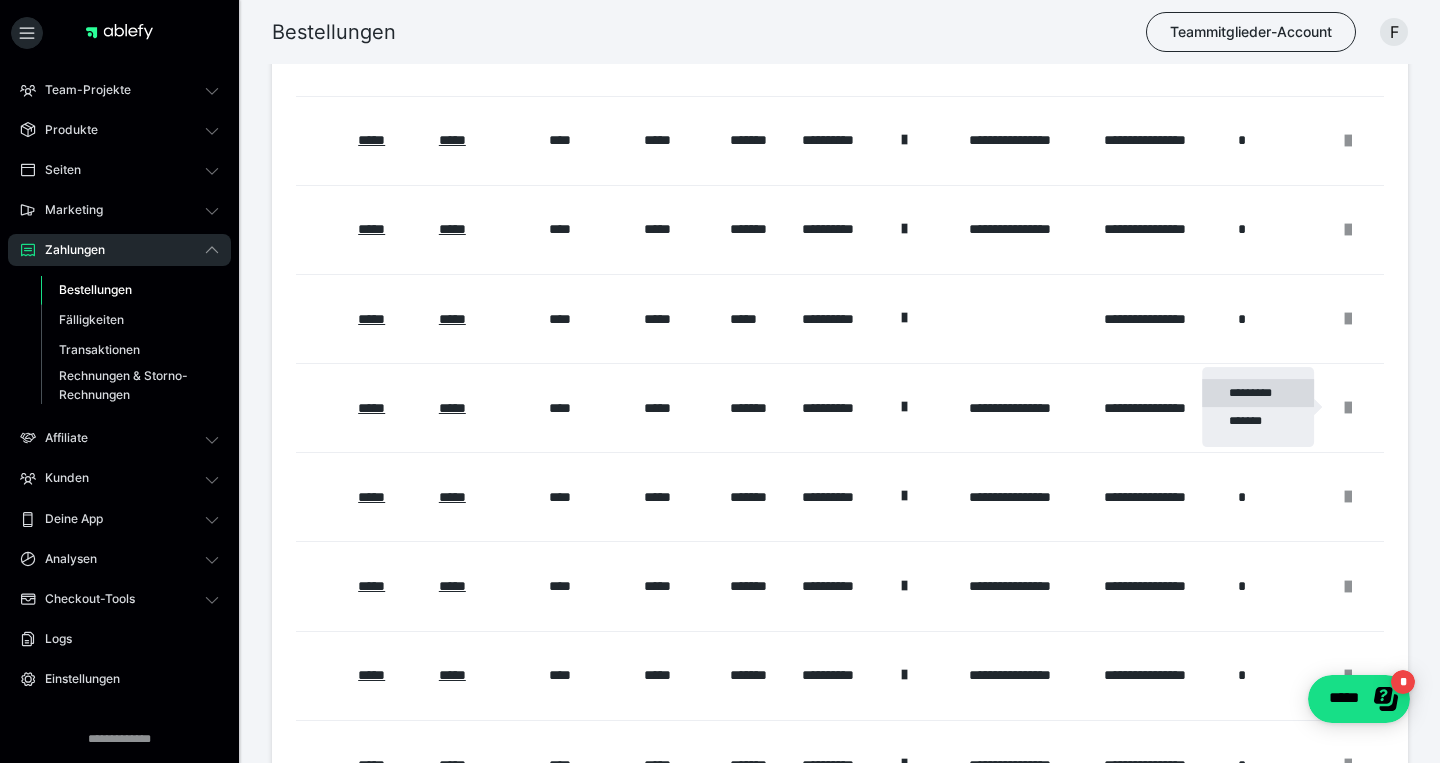 click on "*********" at bounding box center (1258, 393) 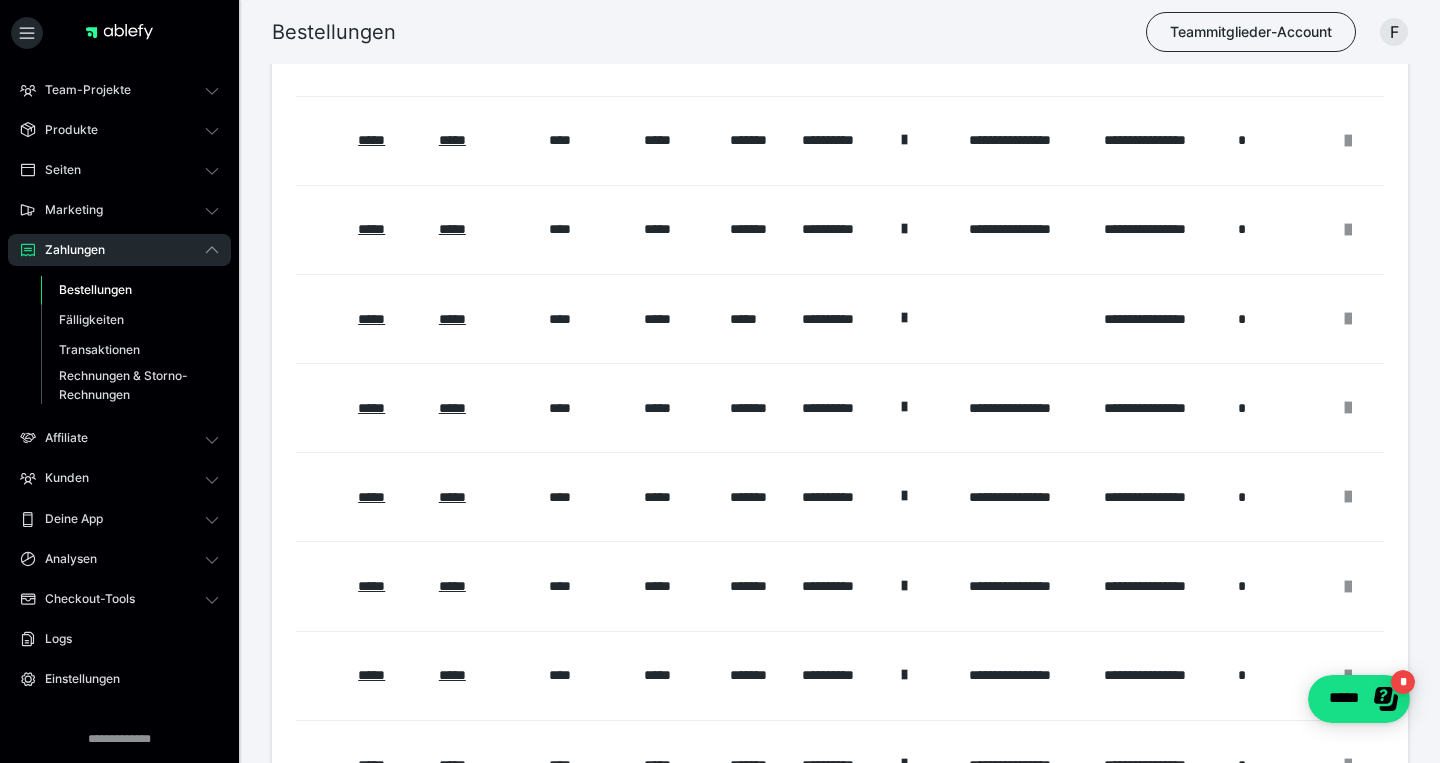 scroll, scrollTop: 0, scrollLeft: 0, axis: both 